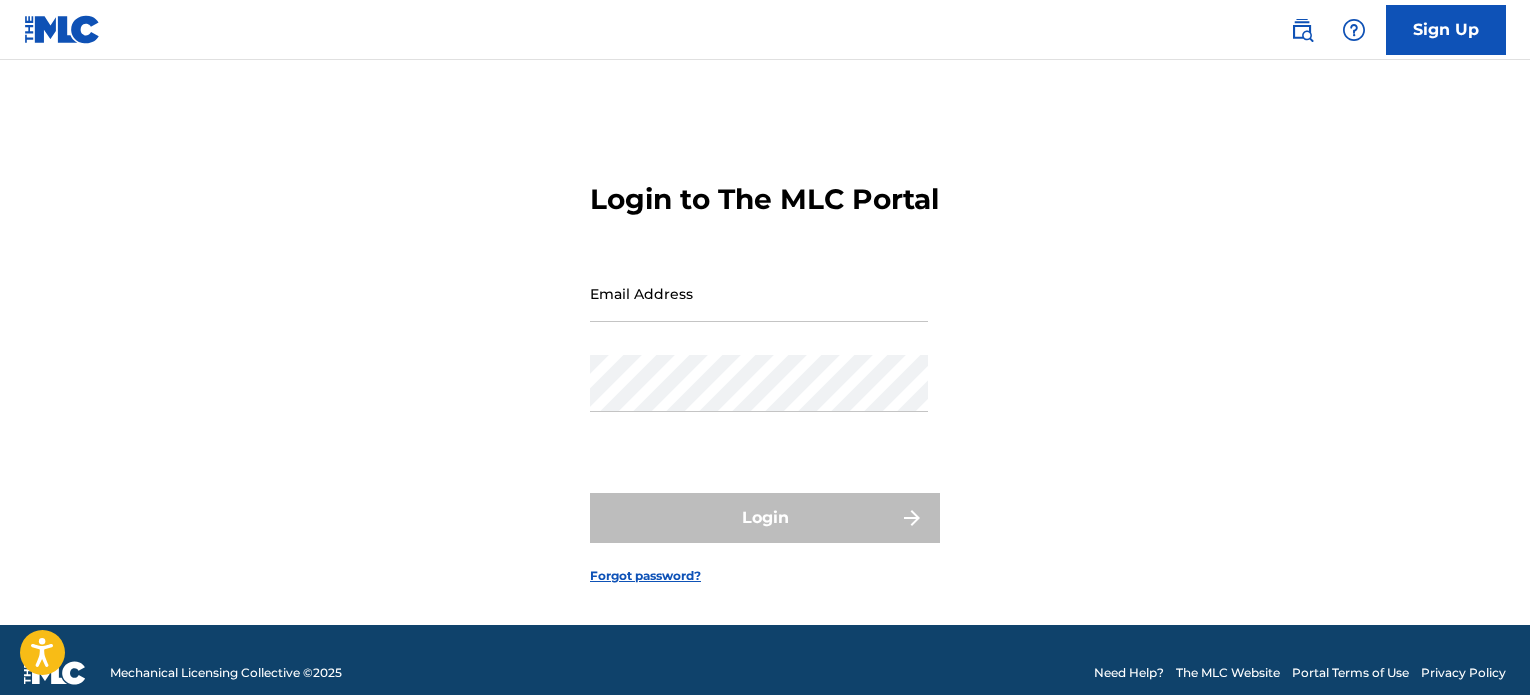 scroll, scrollTop: 0, scrollLeft: 0, axis: both 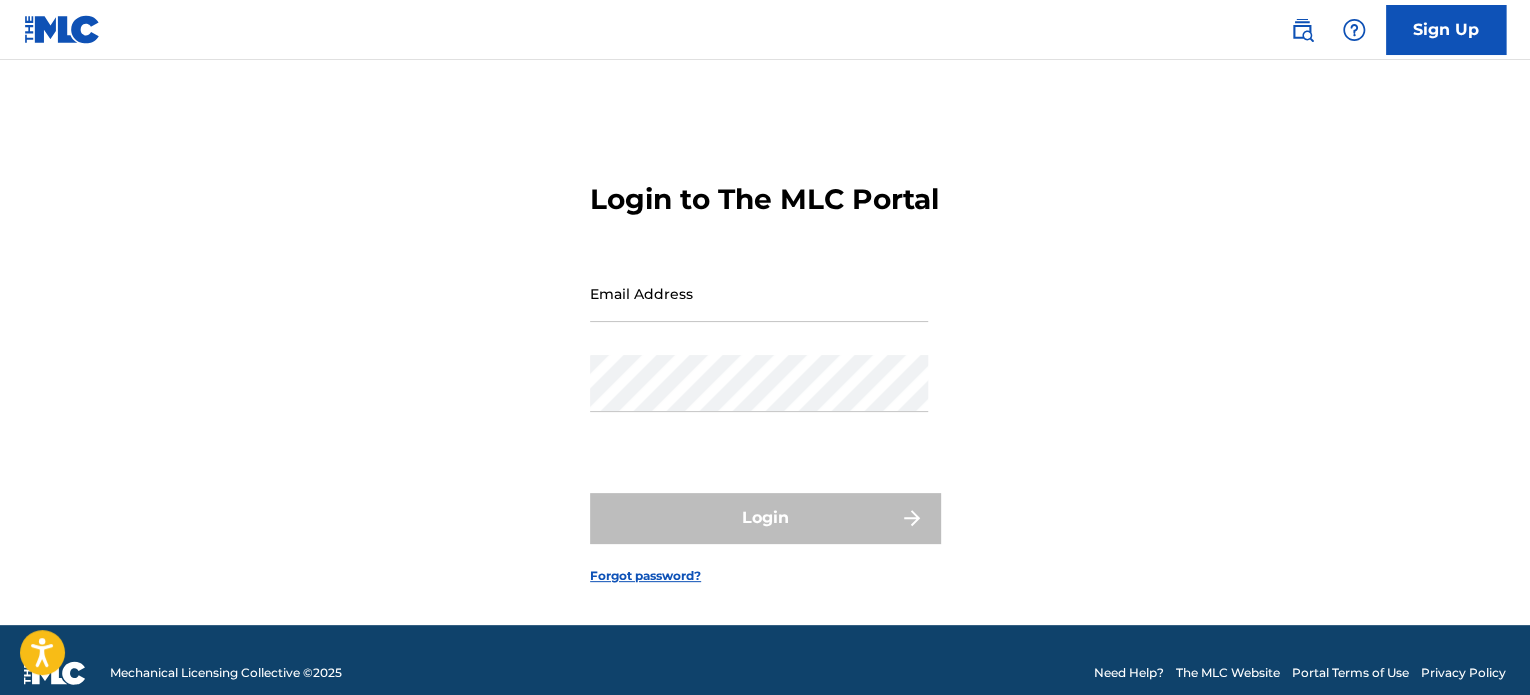 click on "Email Address" at bounding box center [759, 293] 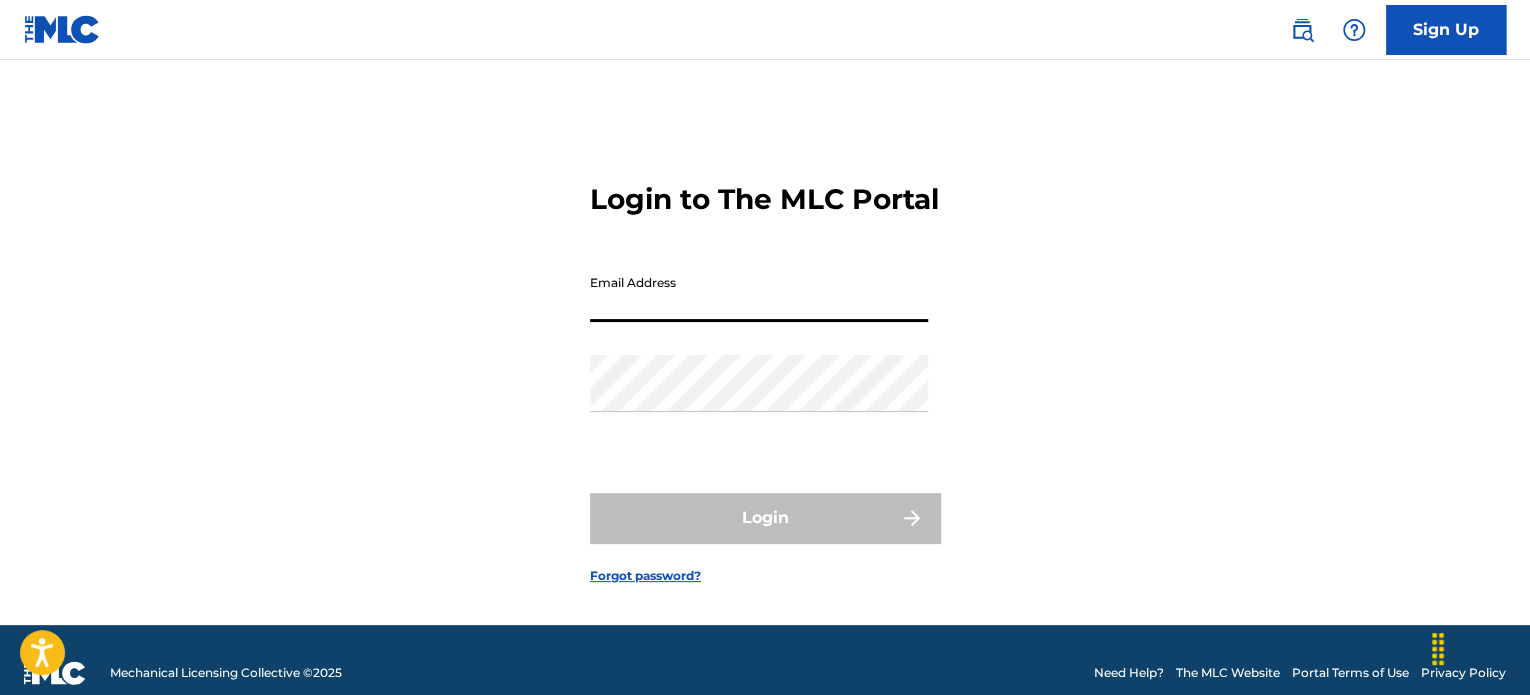 click on "Login to The MLC Portal Email Address Password Login Forgot password?" at bounding box center [765, 367] 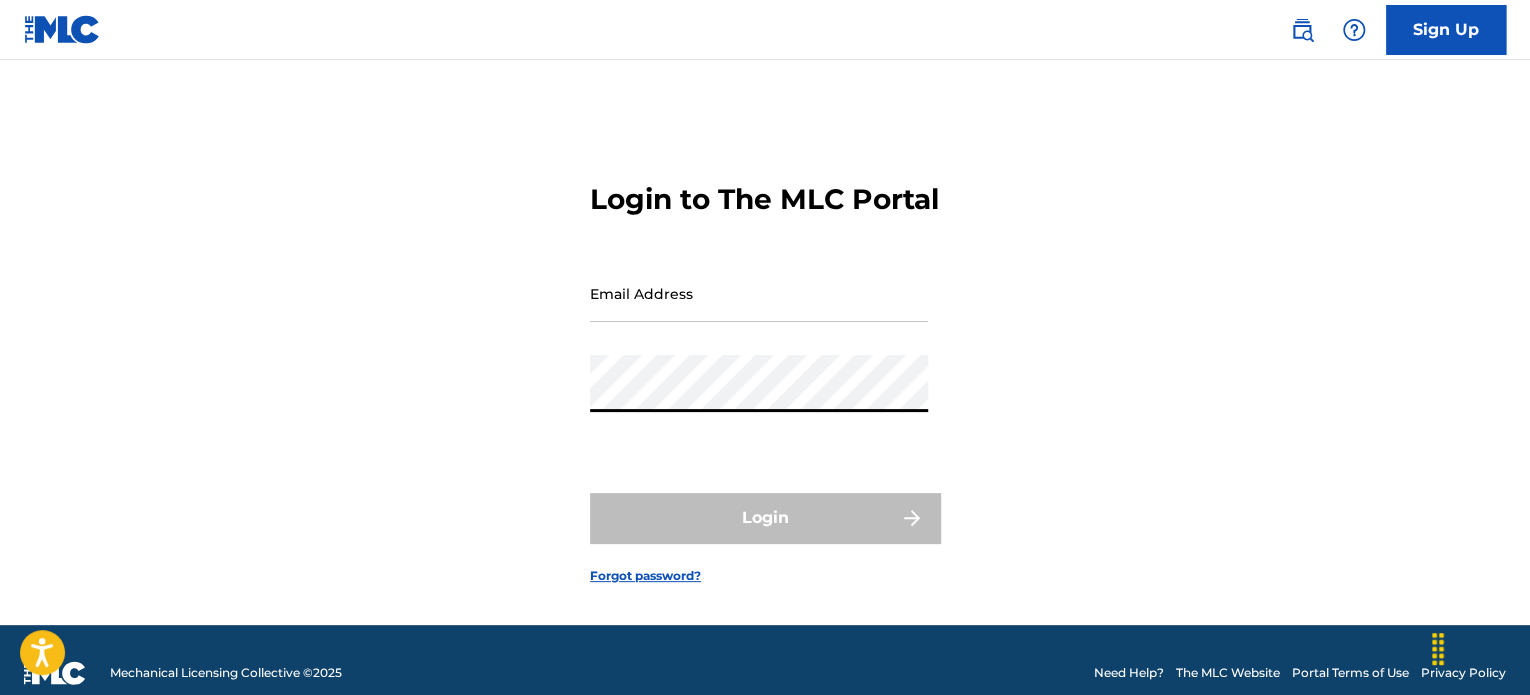 type on "[EMAIL]" 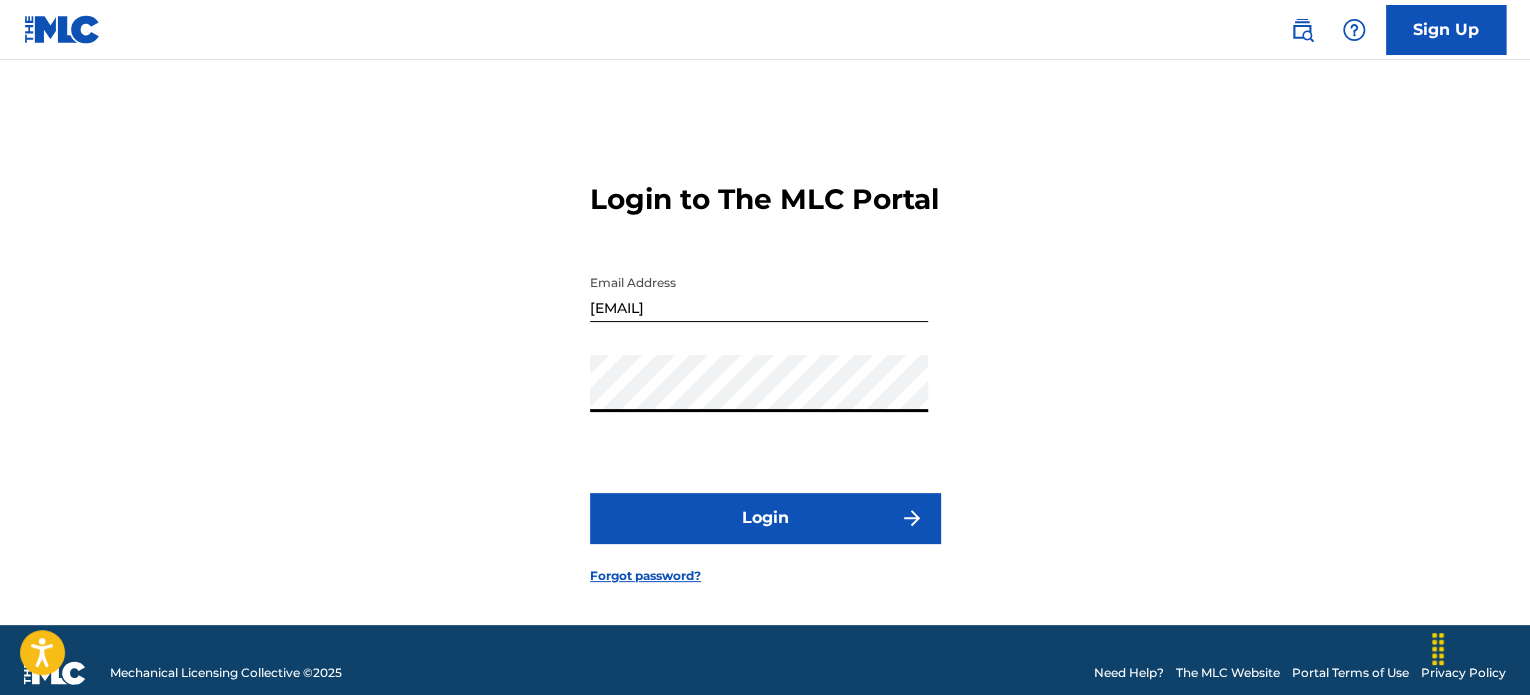 click on "Login" at bounding box center (765, 518) 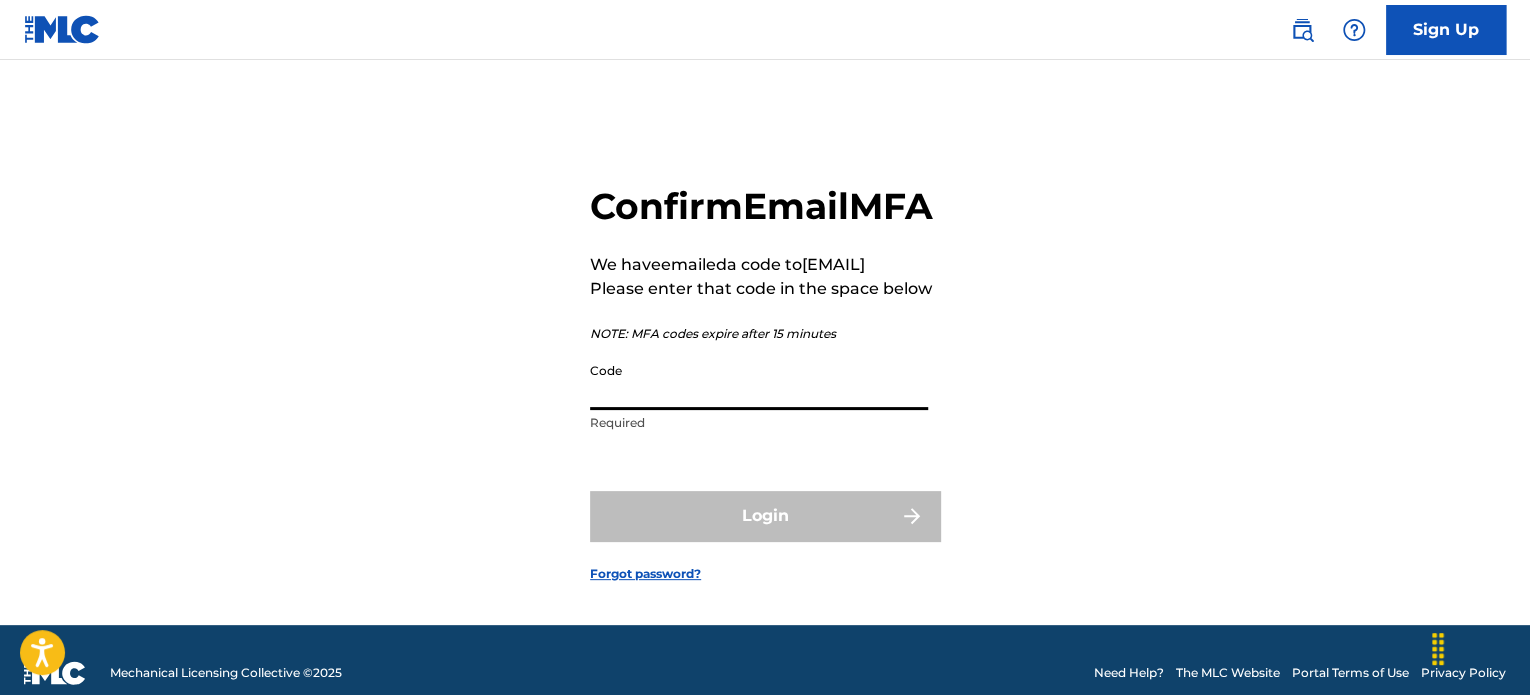 paste on "139890" 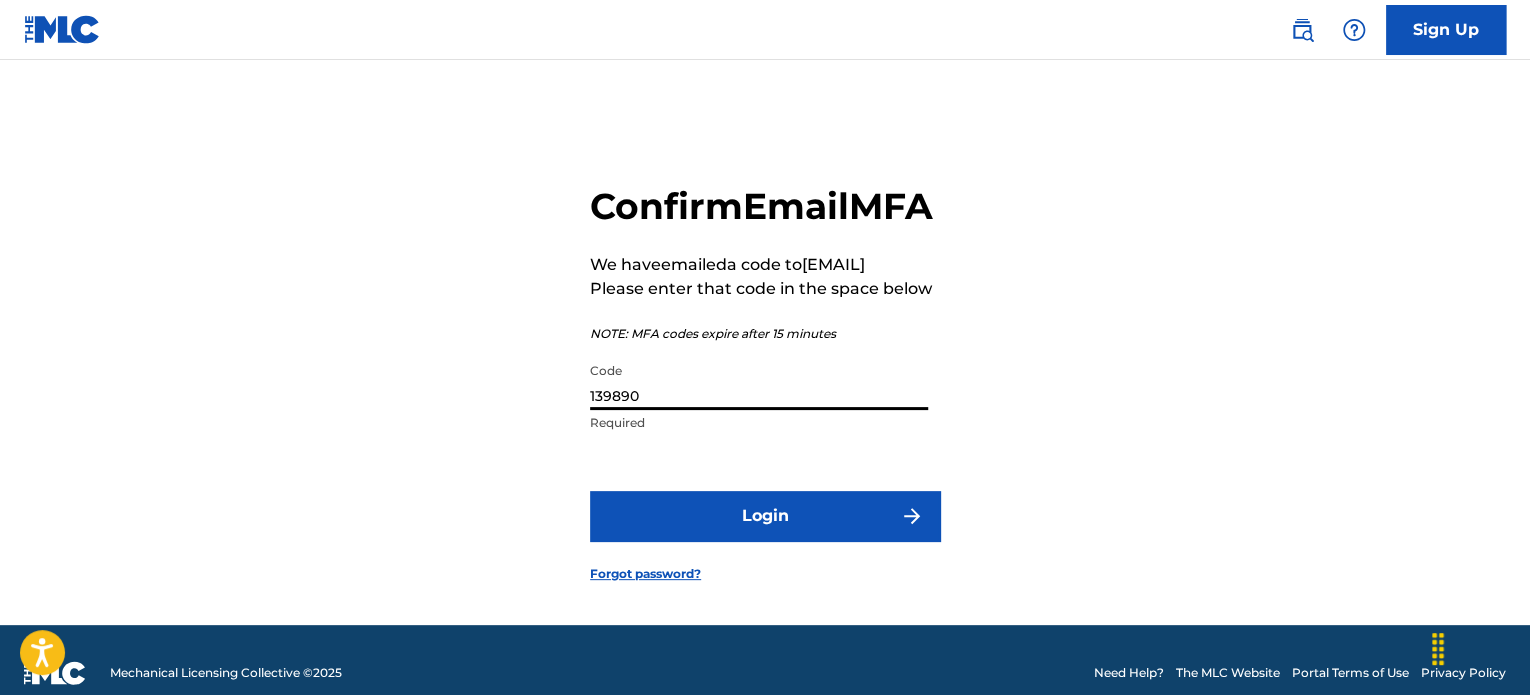 type on "139890" 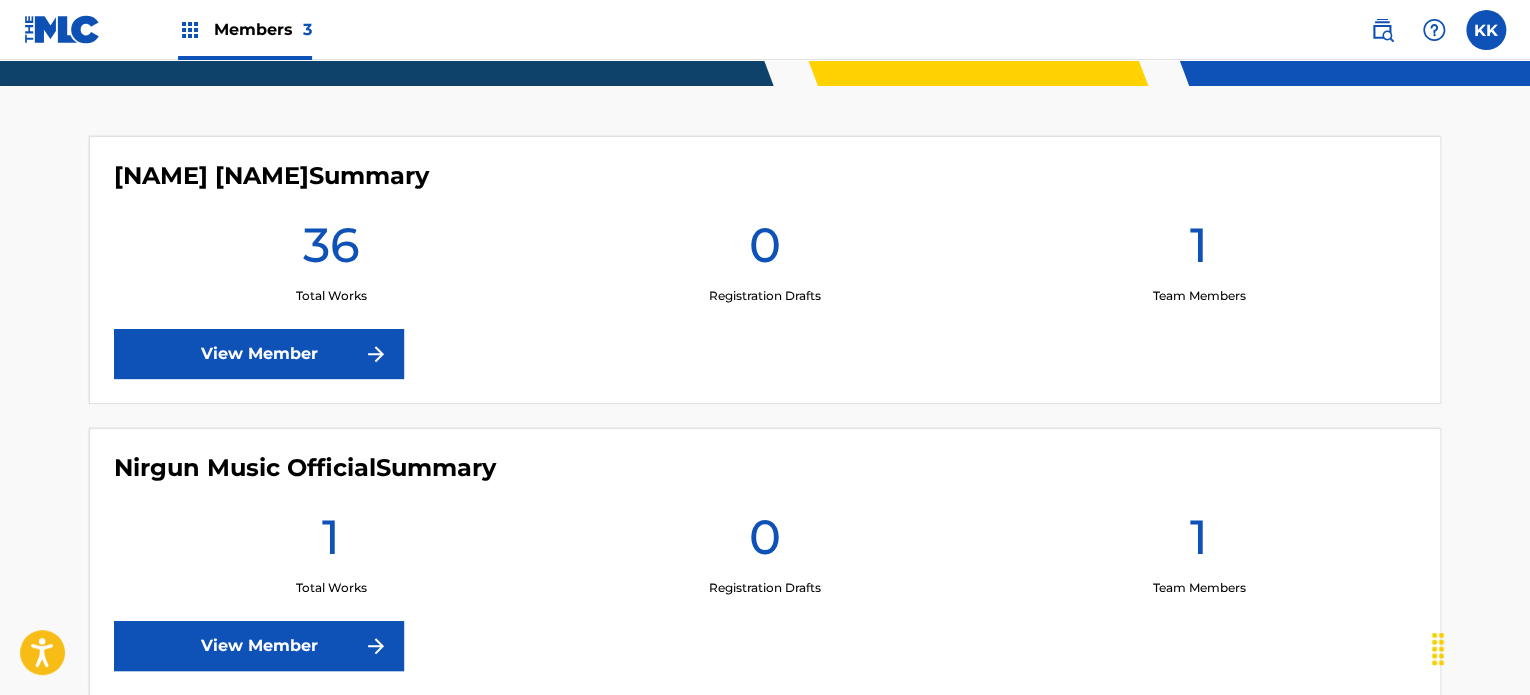 scroll, scrollTop: 622, scrollLeft: 0, axis: vertical 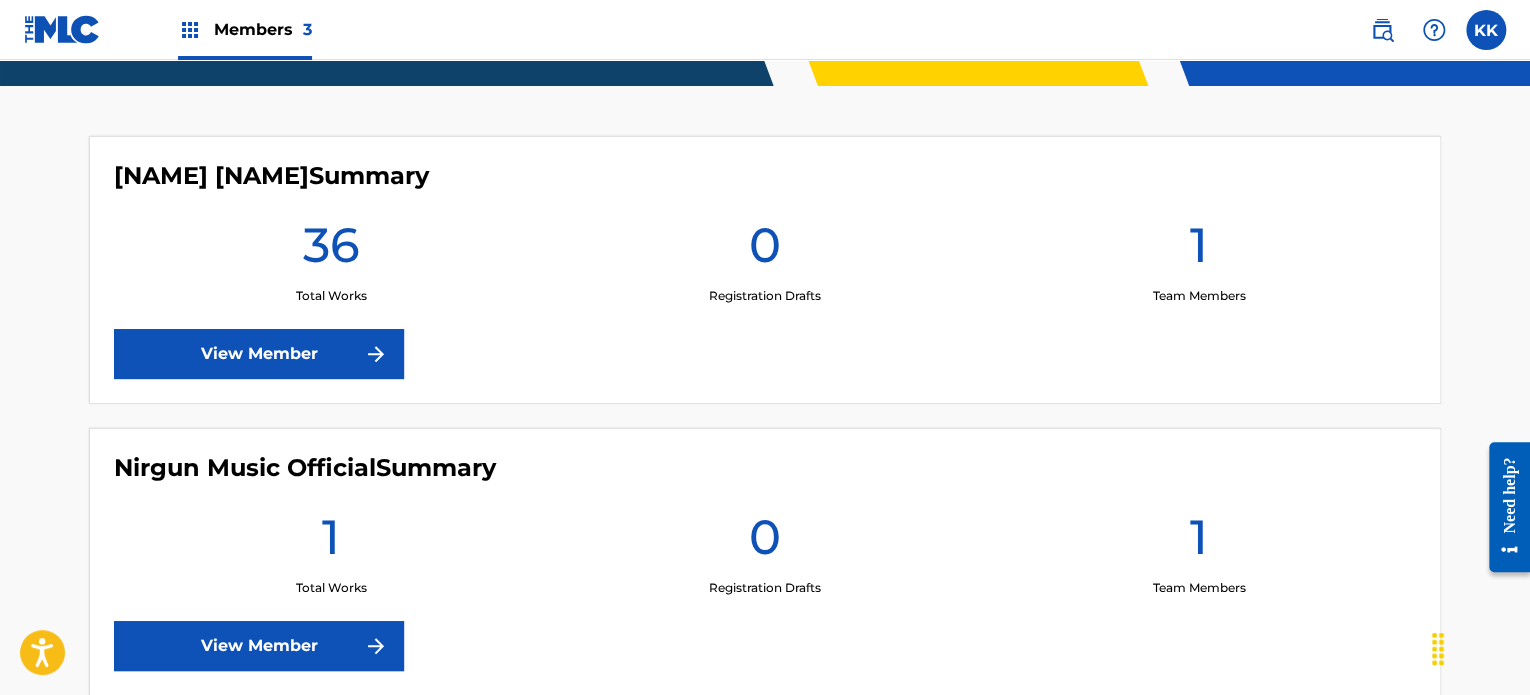click at bounding box center [376, 354] 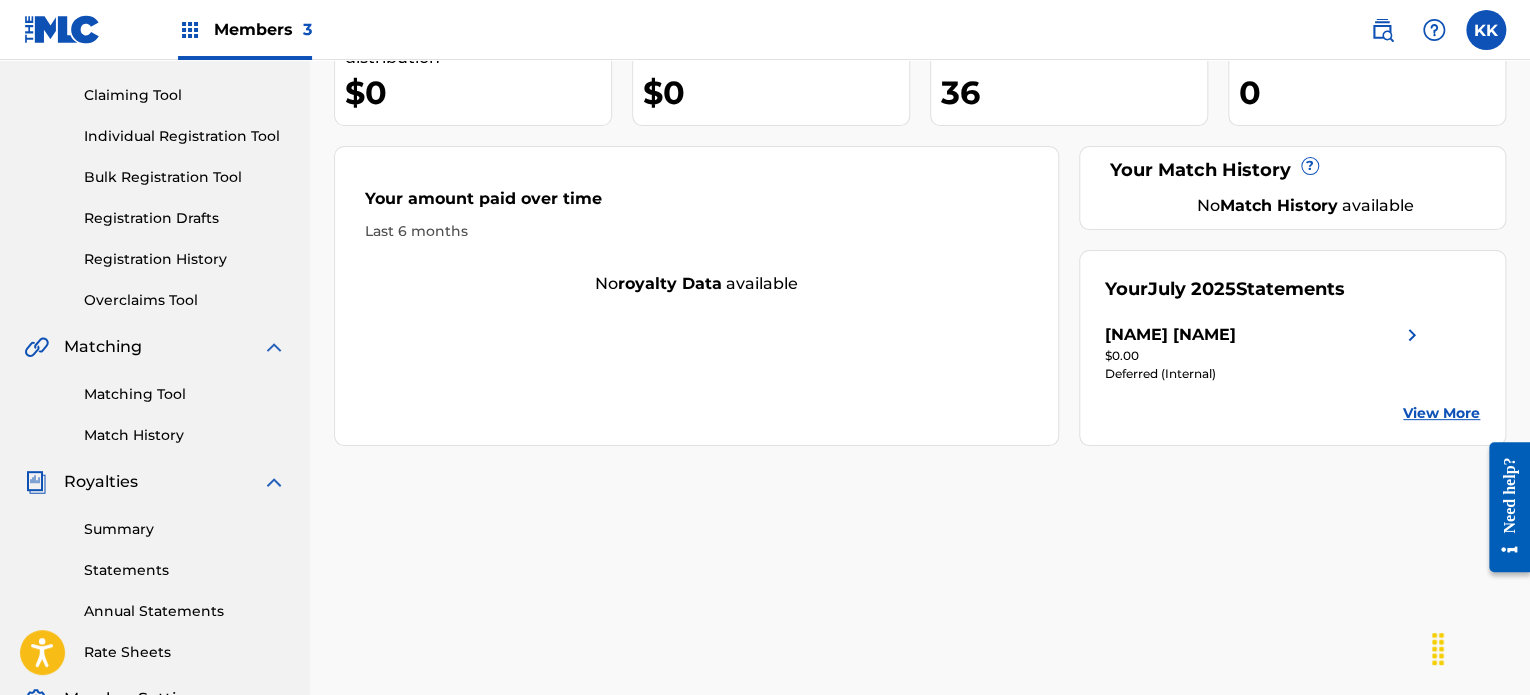 scroll, scrollTop: 200, scrollLeft: 0, axis: vertical 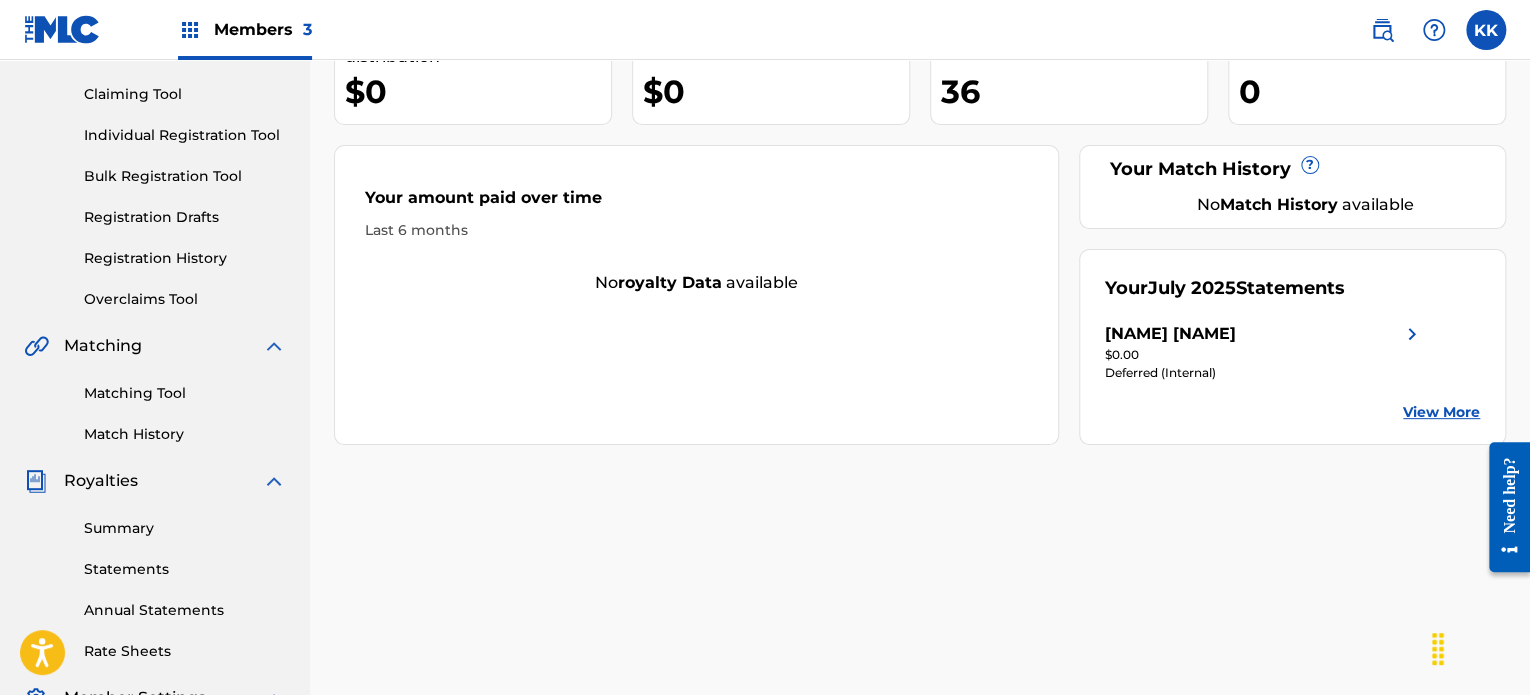 click on "Overclaims Tool" at bounding box center [185, 299] 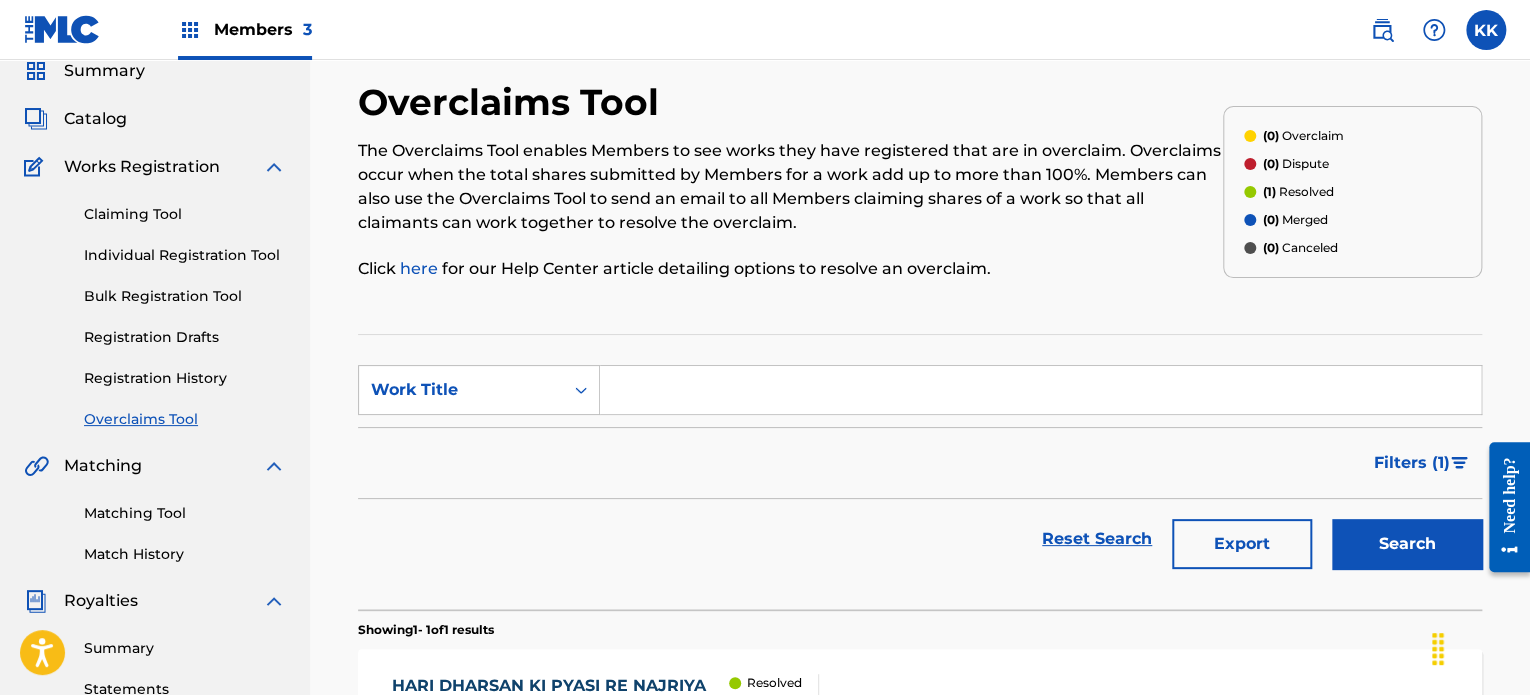scroll, scrollTop: 0, scrollLeft: 0, axis: both 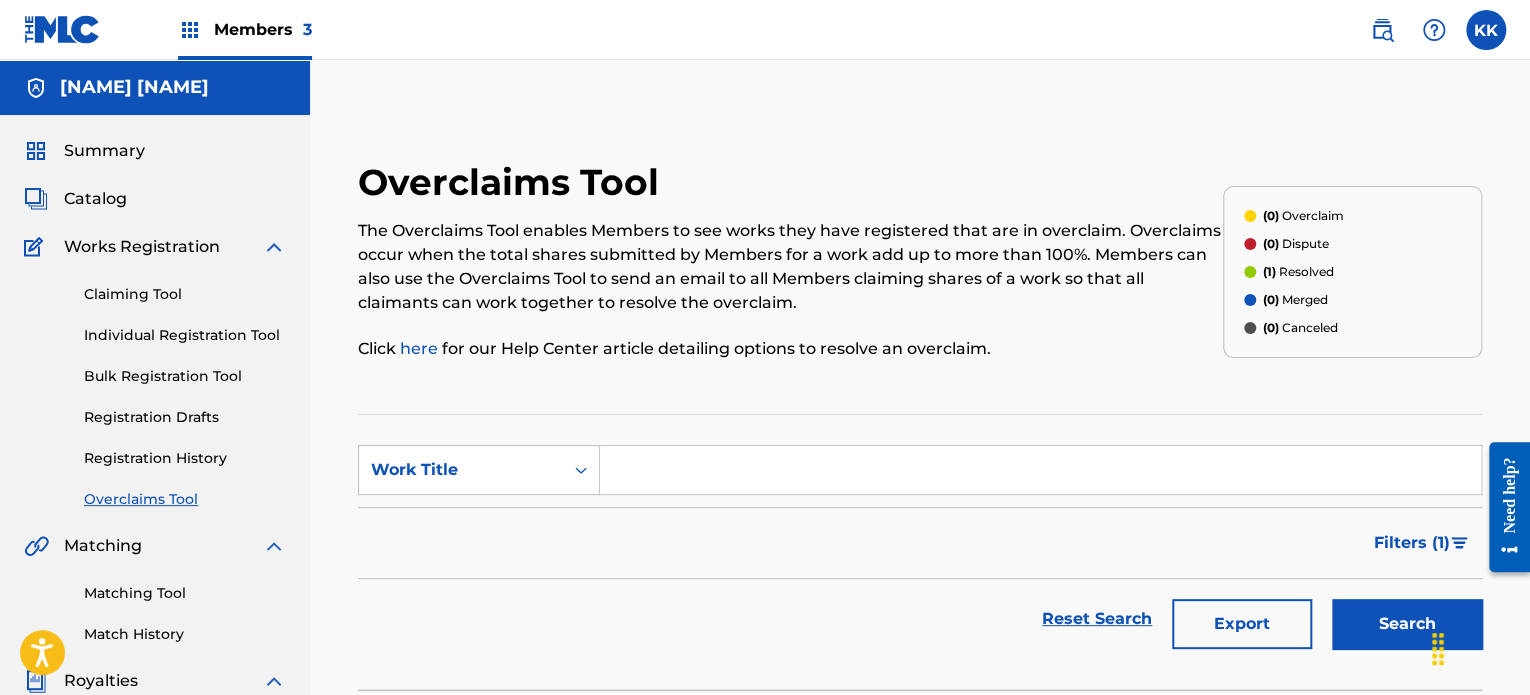 click on "Registration Drafts" at bounding box center [185, 417] 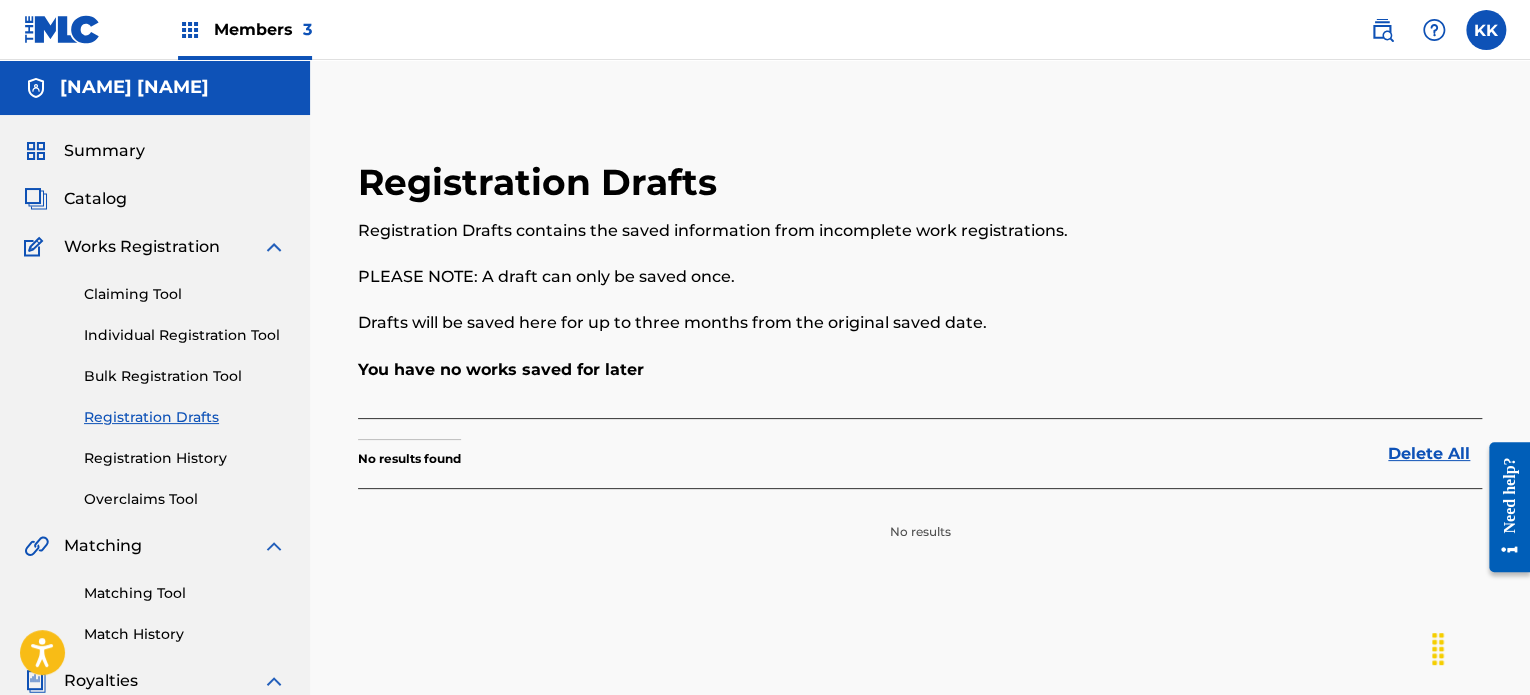 click on "Summary" at bounding box center (104, 151) 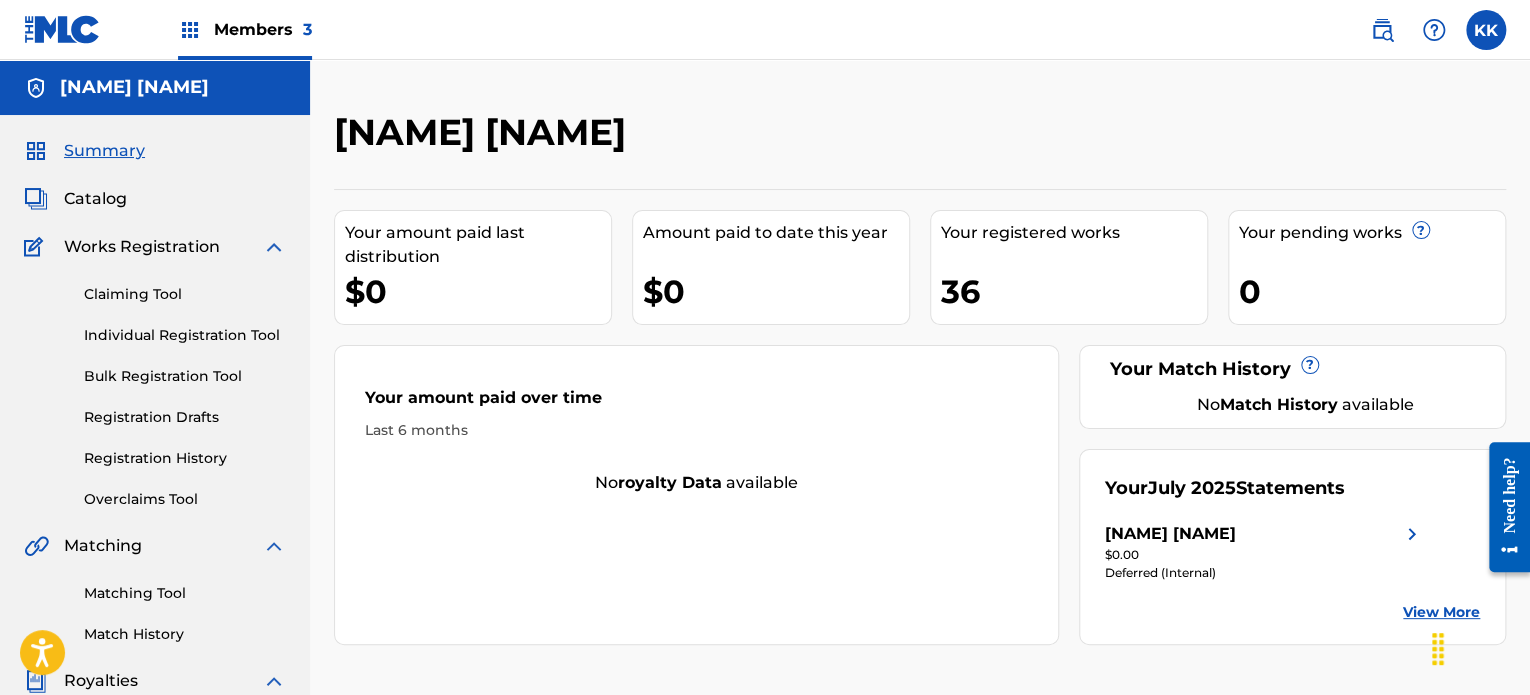 click on "Members    3" at bounding box center [263, 29] 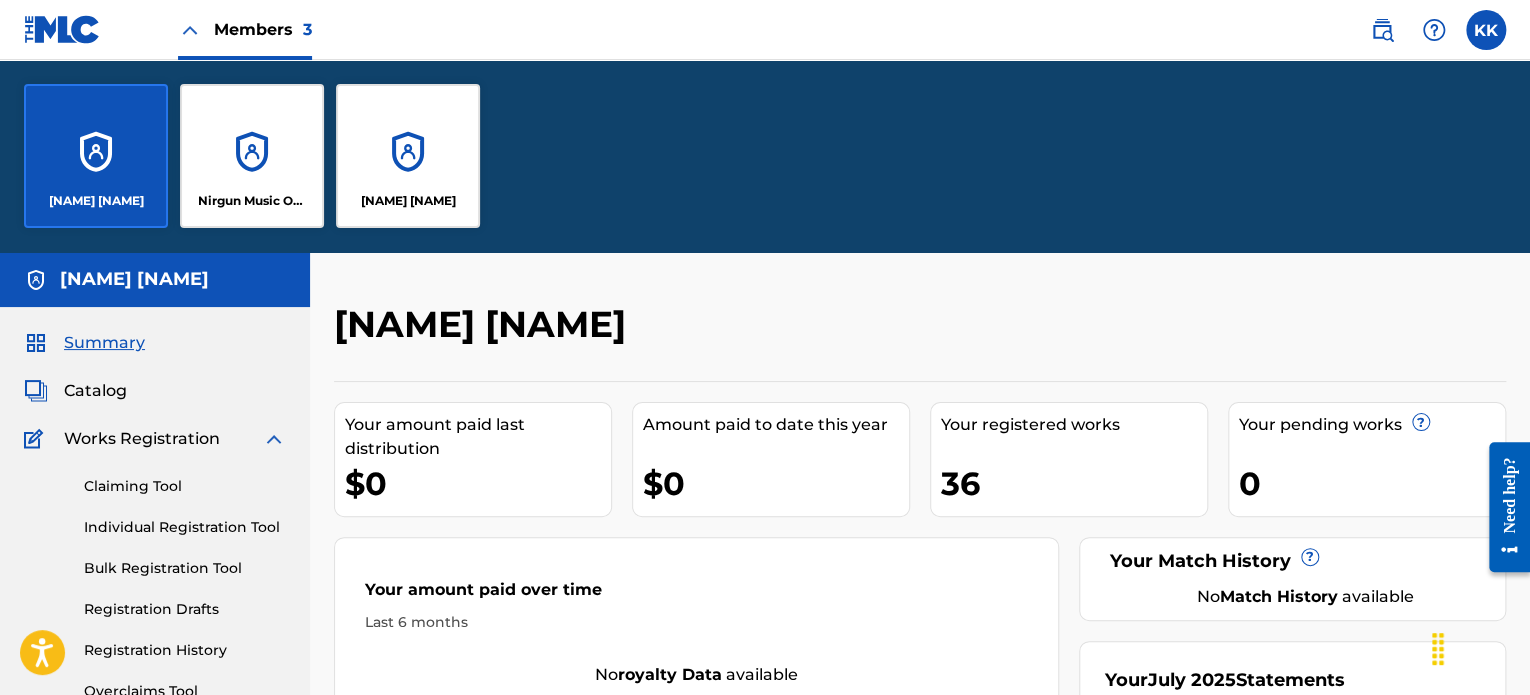click on "Nirgun Music Official" at bounding box center (252, 156) 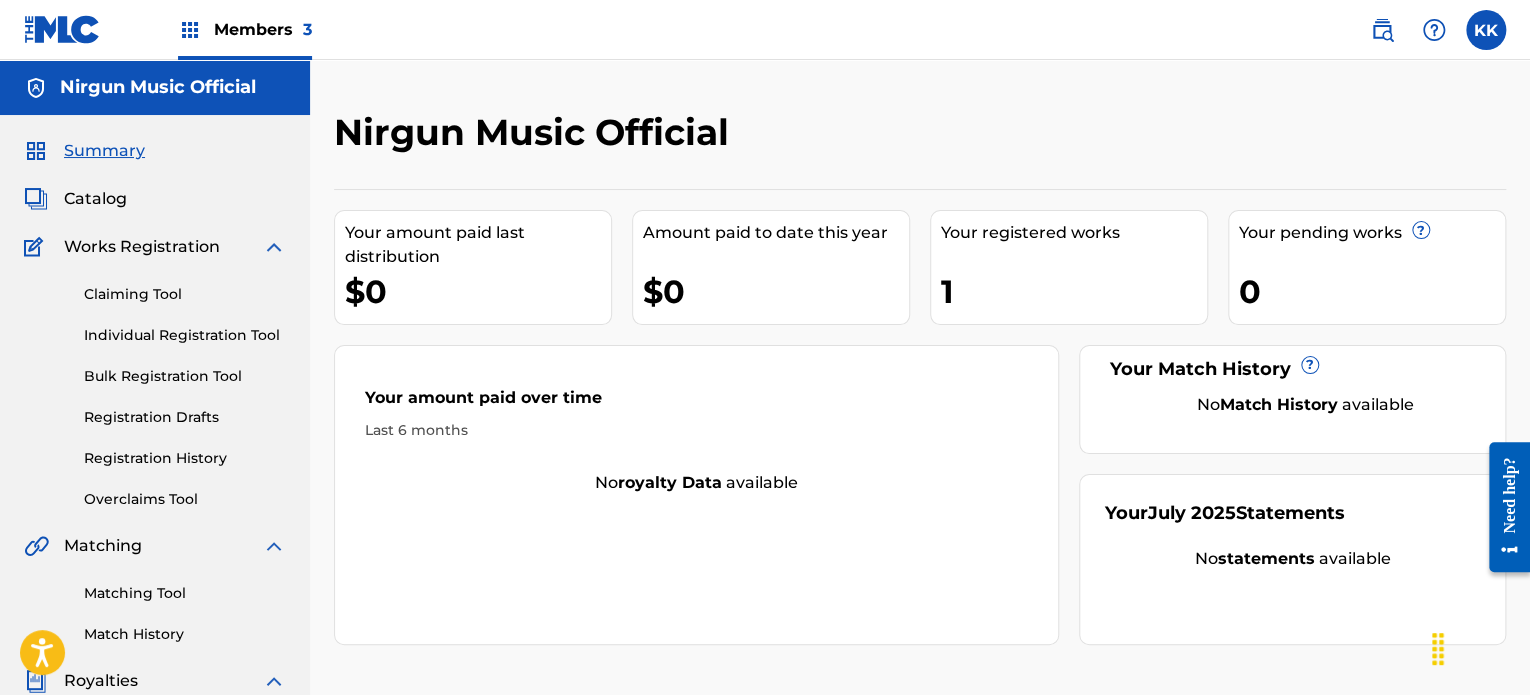 click on "Members    3" at bounding box center [263, 29] 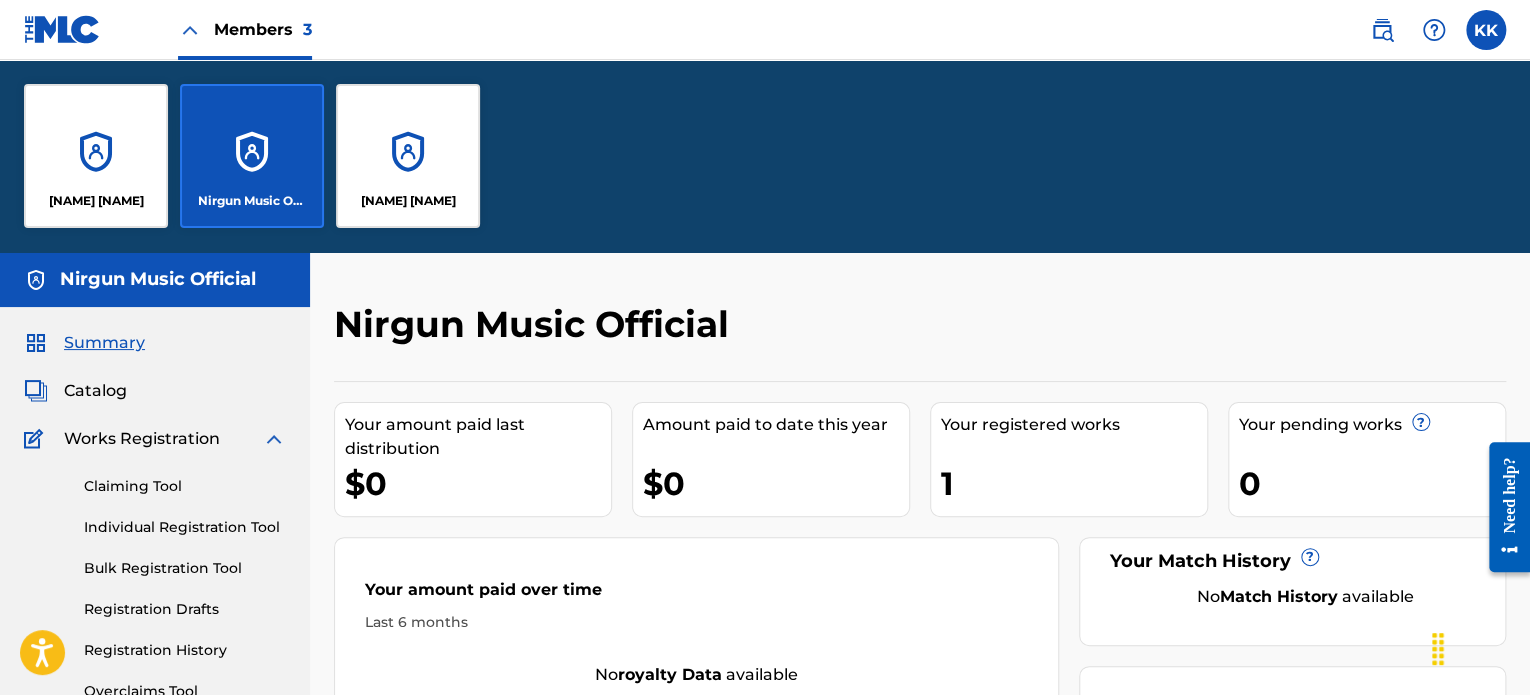 click at bounding box center (62, 29) 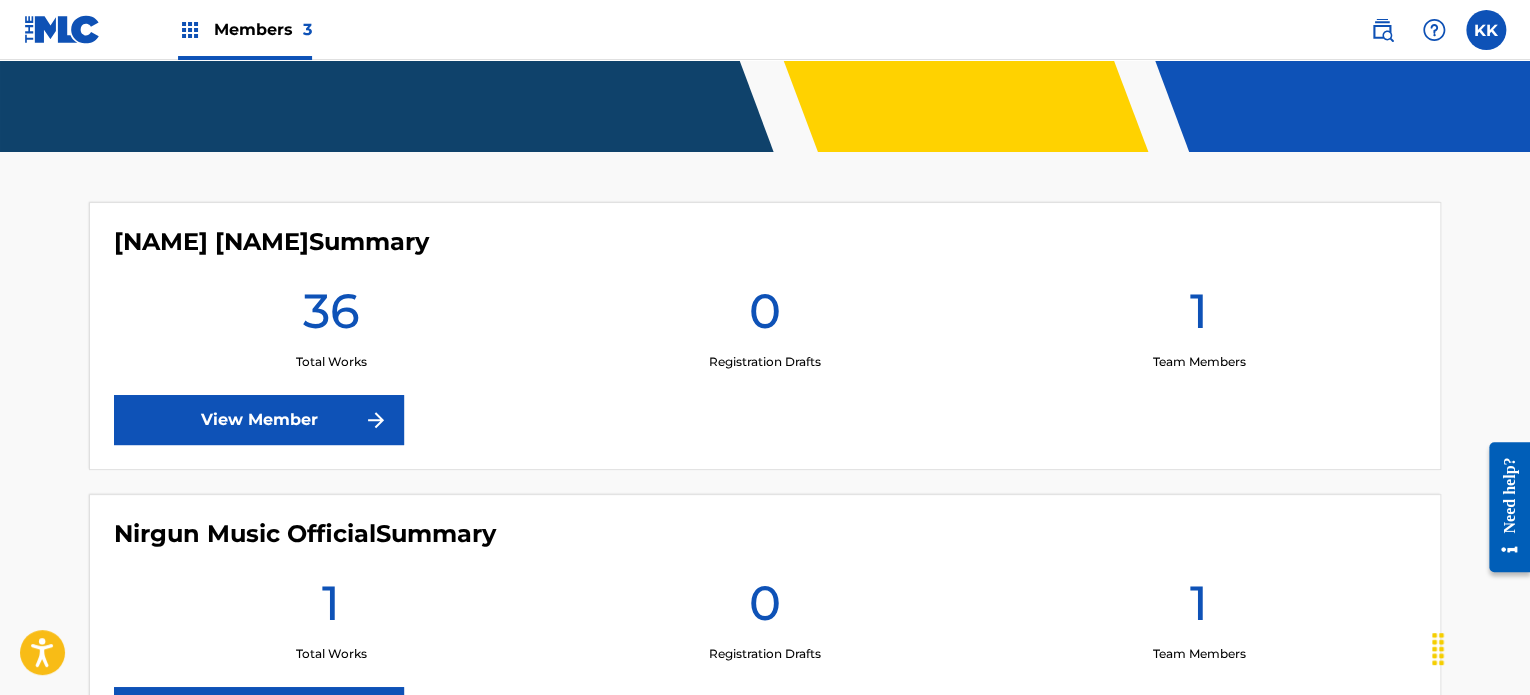 scroll, scrollTop: 400, scrollLeft: 0, axis: vertical 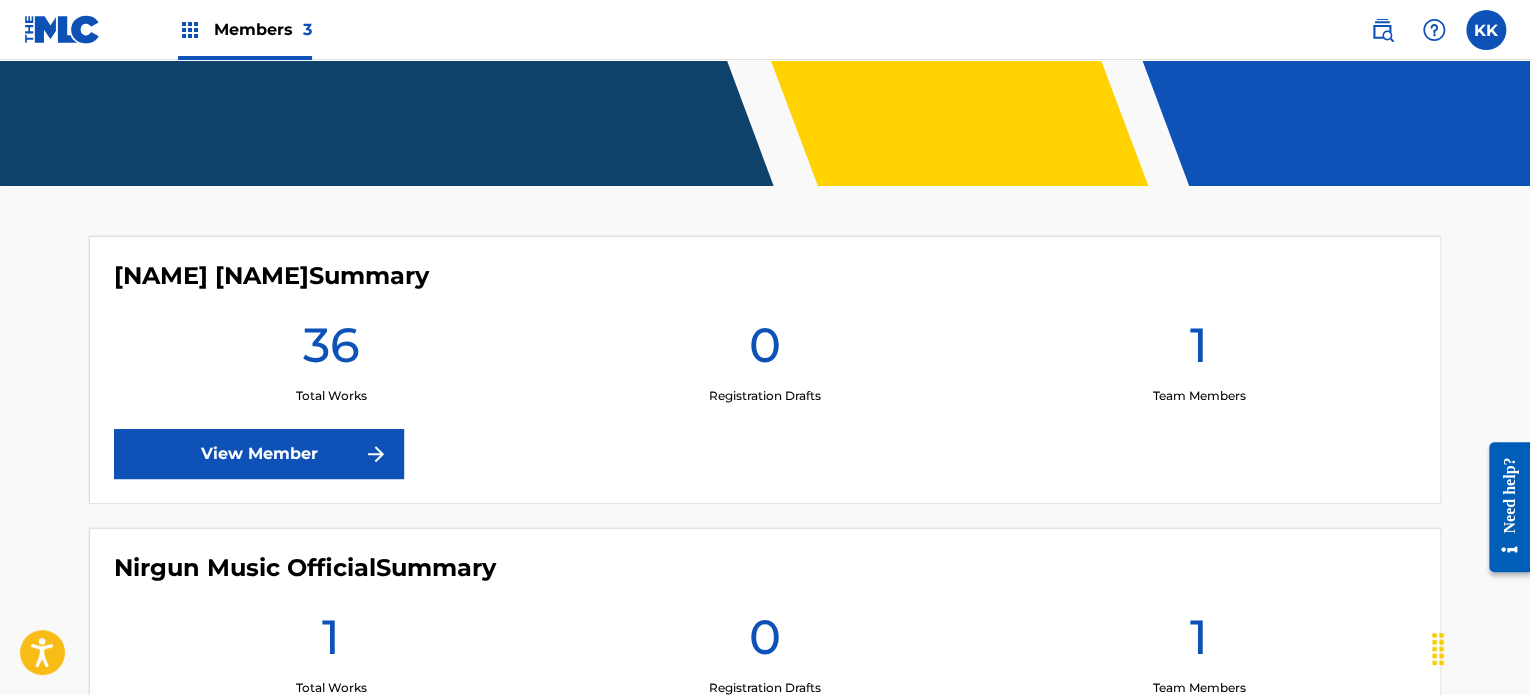 click on "View Member" at bounding box center [259, 454] 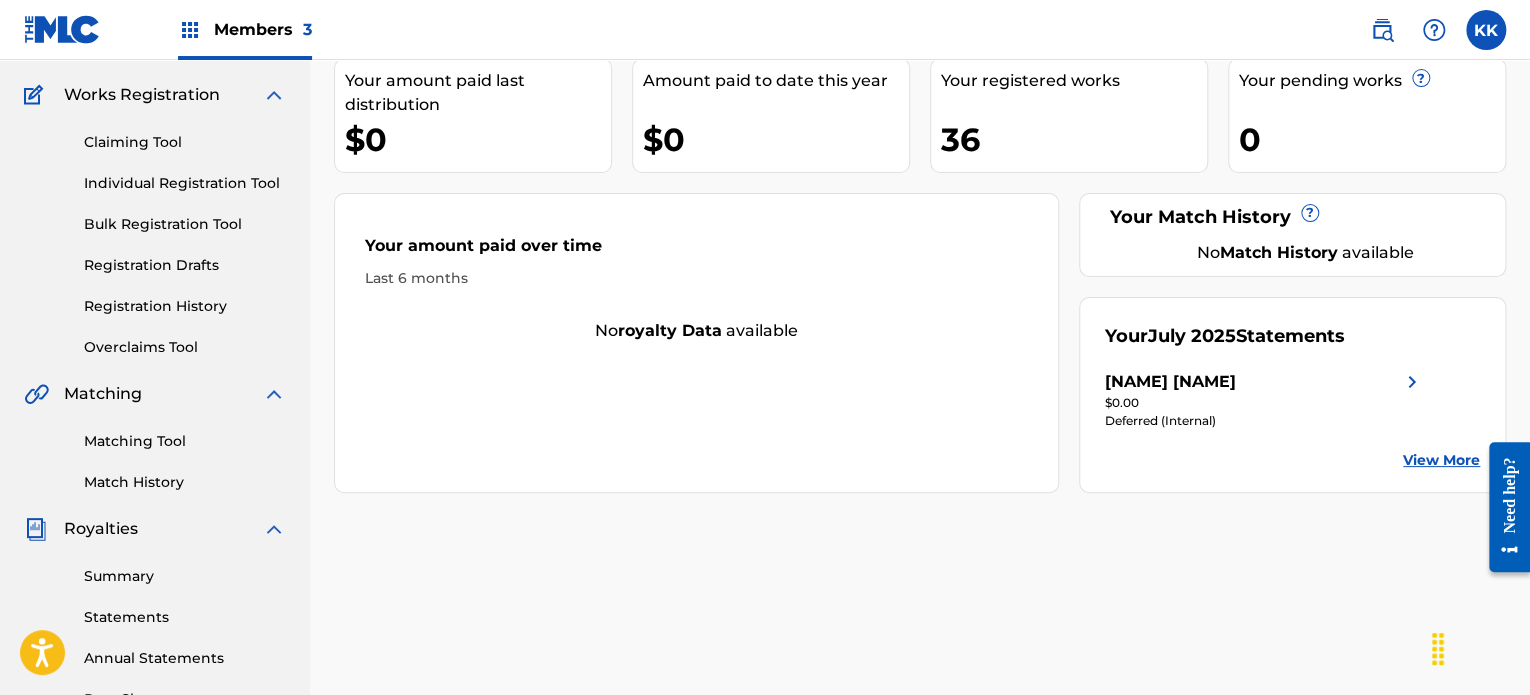 scroll, scrollTop: 144, scrollLeft: 0, axis: vertical 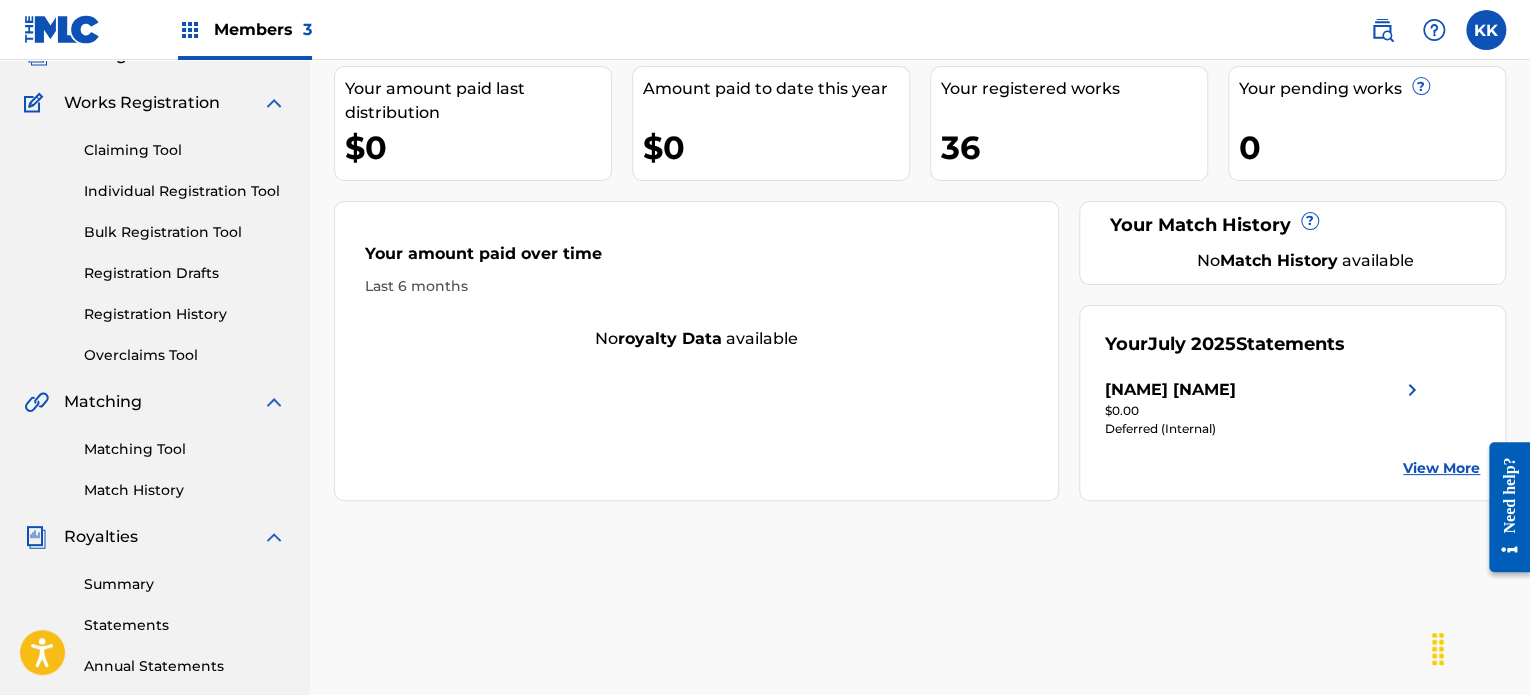 click on "Registration History" at bounding box center (185, 314) 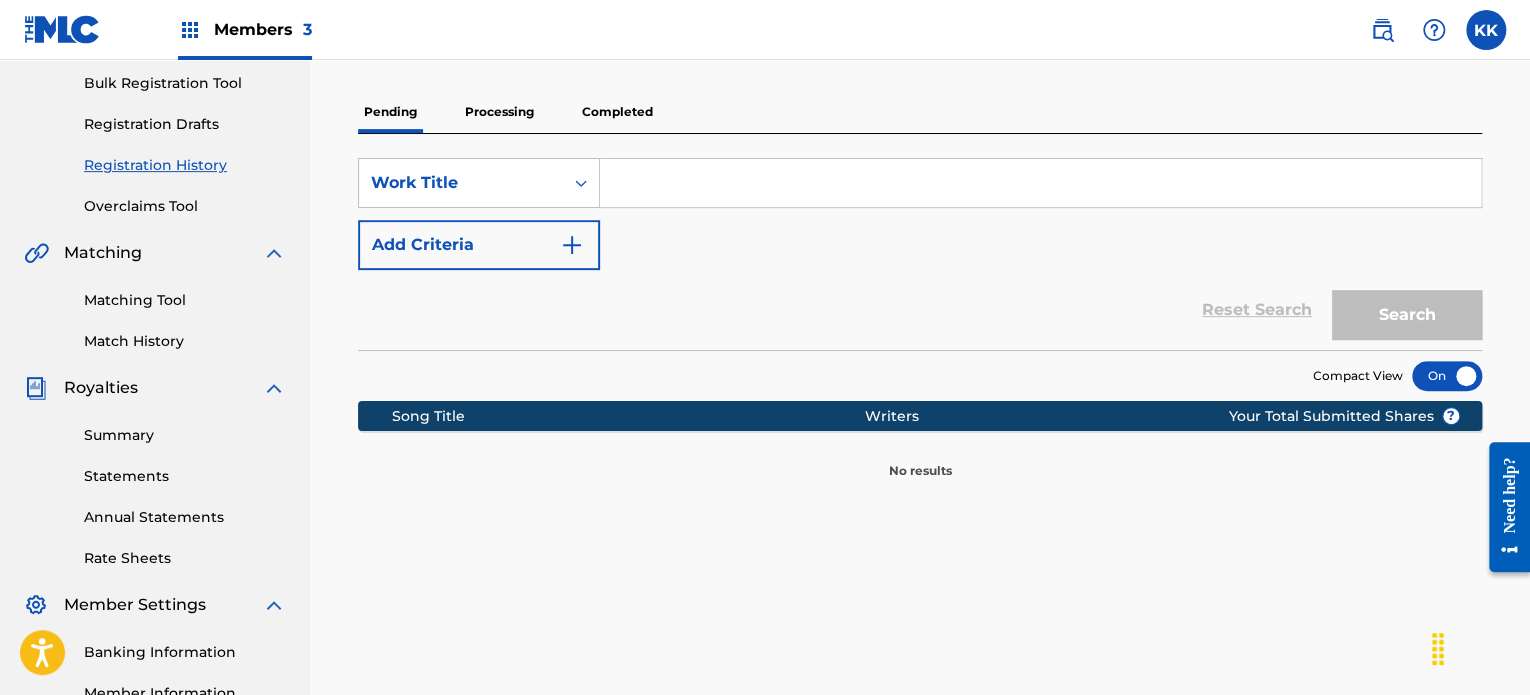 scroll, scrollTop: 300, scrollLeft: 0, axis: vertical 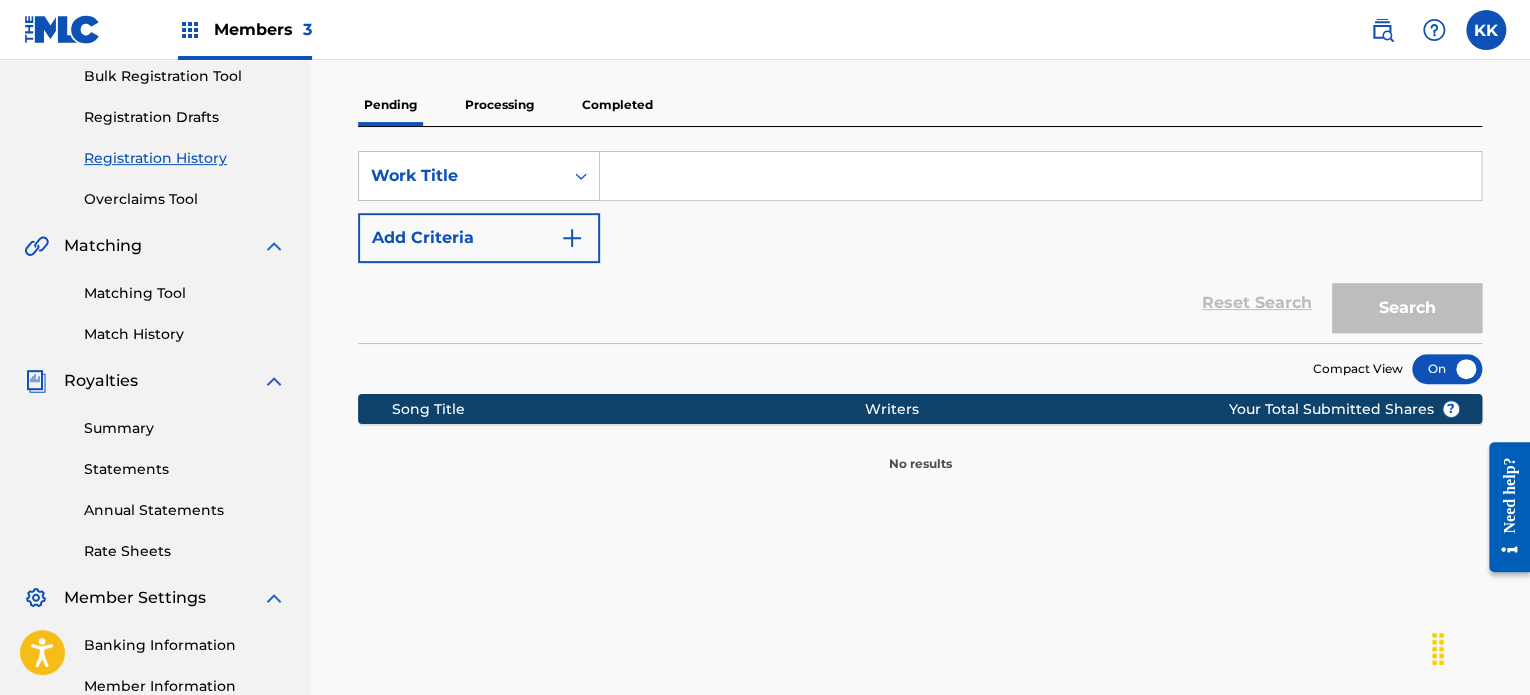click on "Processing" at bounding box center [499, 105] 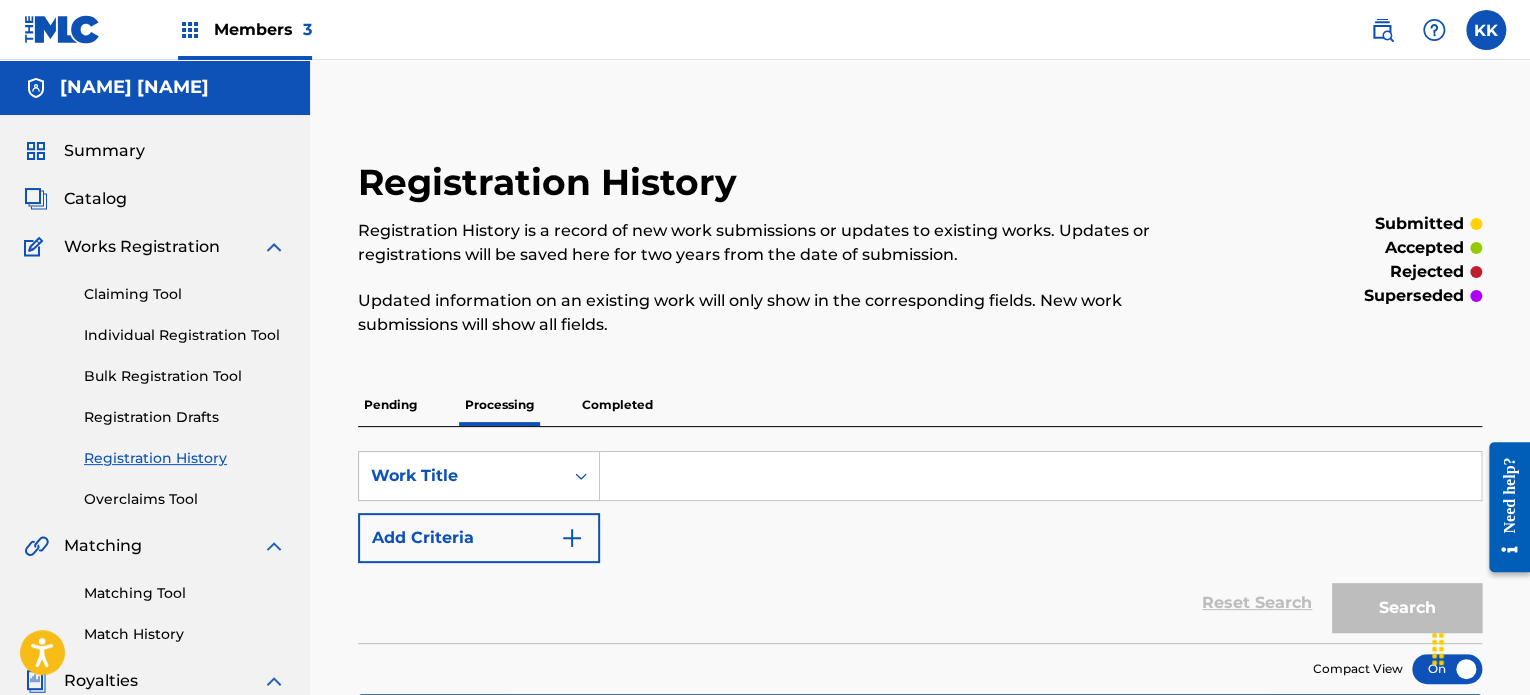 click on "Completed" at bounding box center (617, 405) 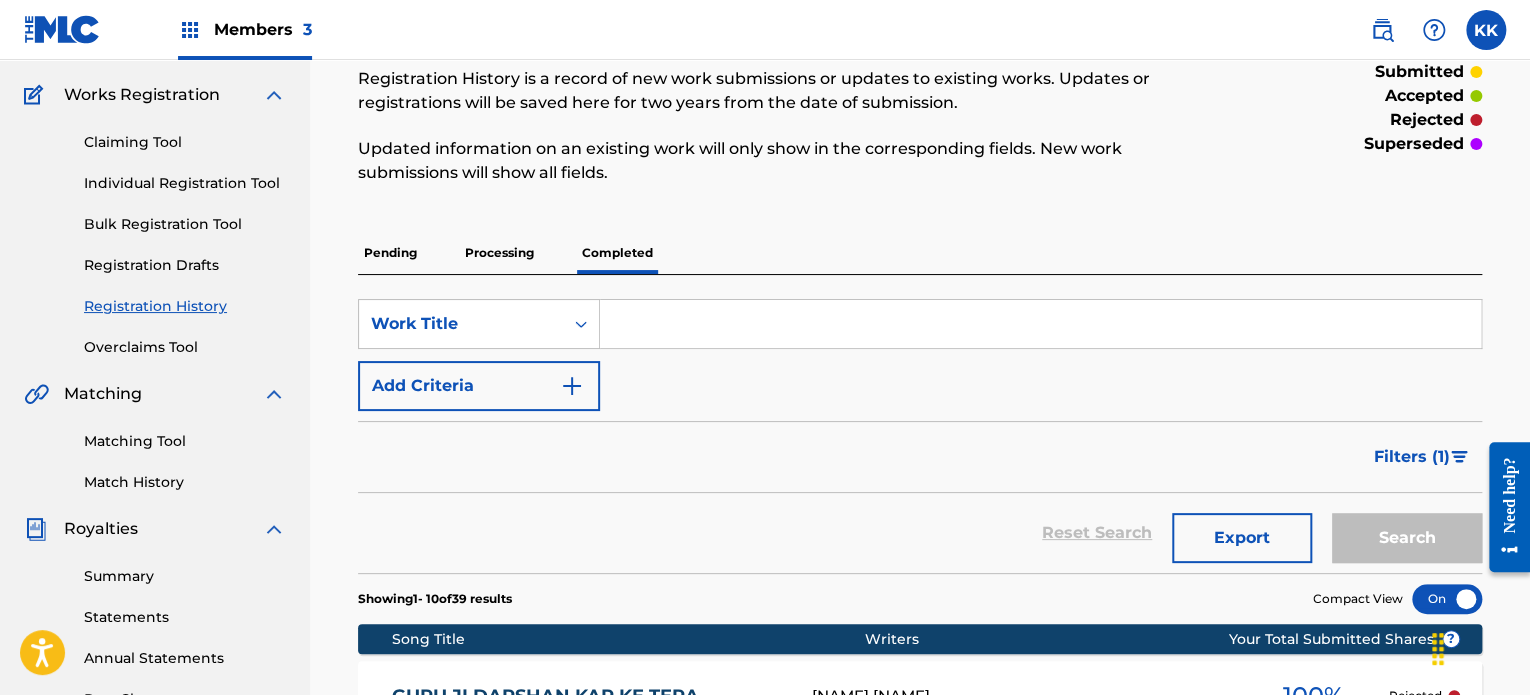 scroll, scrollTop: 400, scrollLeft: 0, axis: vertical 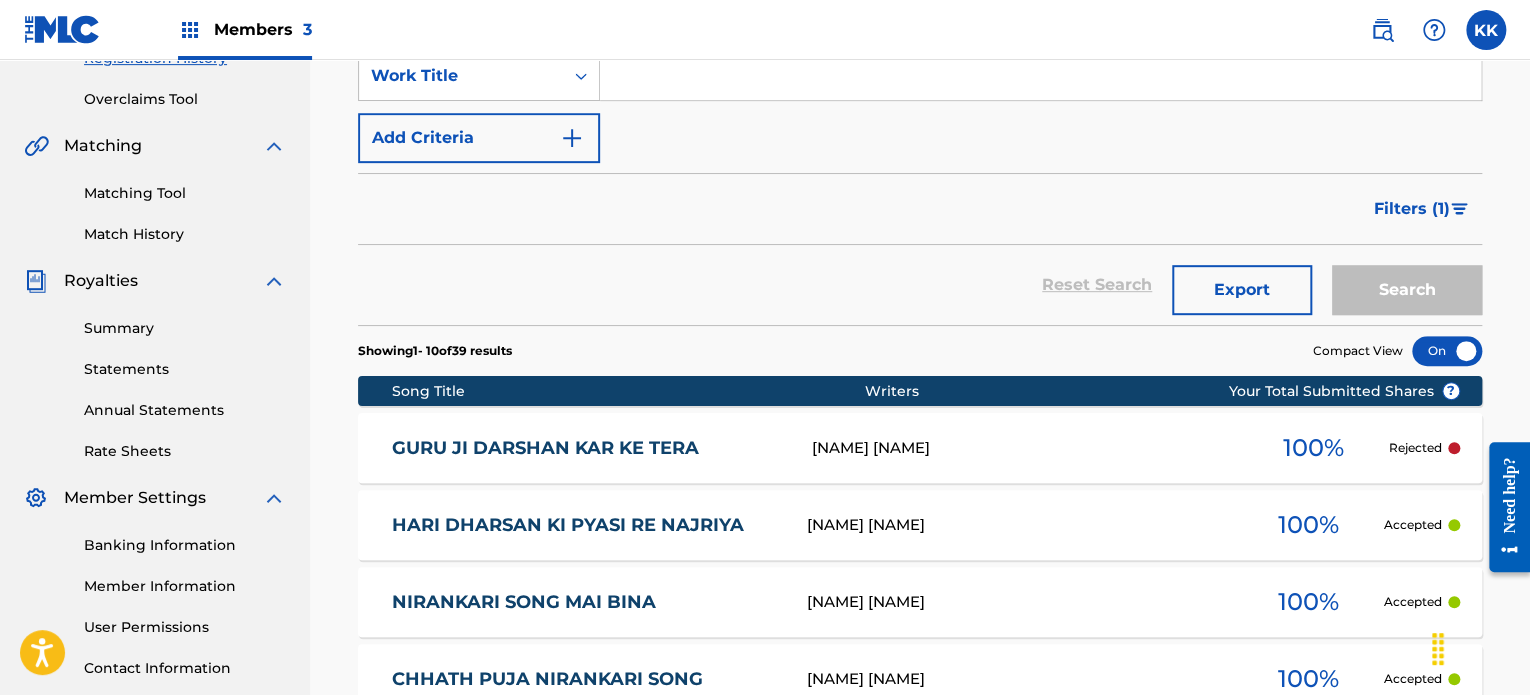click on "Annual Statements" at bounding box center (185, 410) 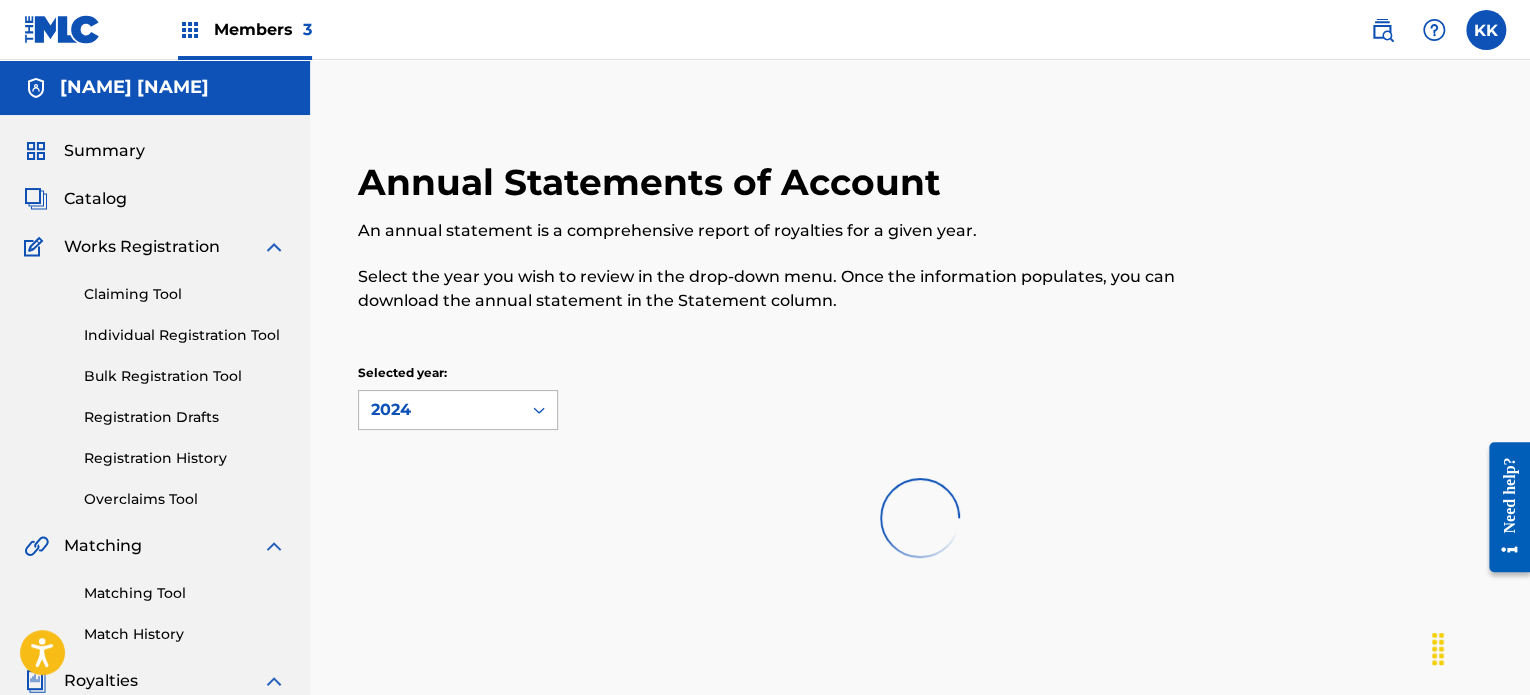 click on "2024" at bounding box center [440, 410] 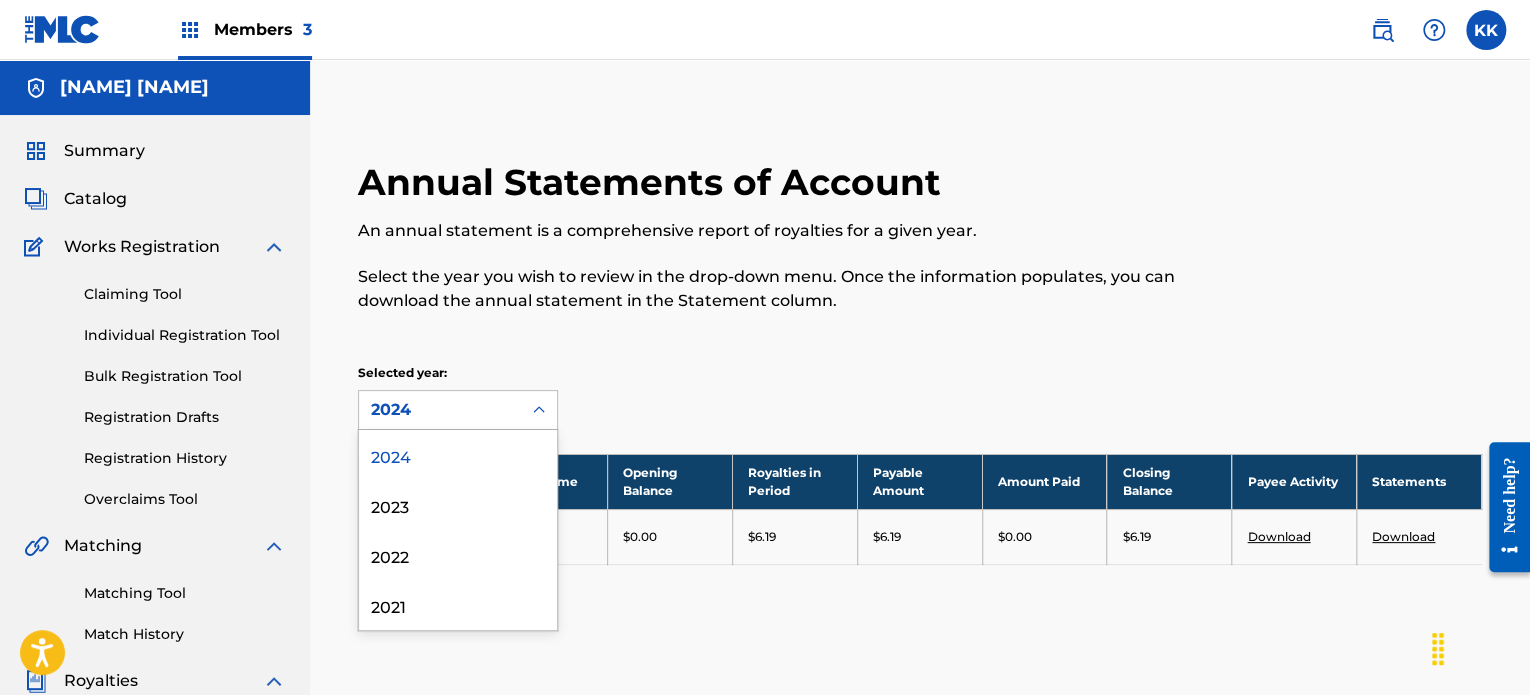 click on "Selected year: 4 results available. Use Up and Down to choose options, press Enter to select the currently focused option, press Escape to exit the menu, press Tab to select the option and exit the menu. 2024 2024 2023 2022 2021" at bounding box center [498, 397] 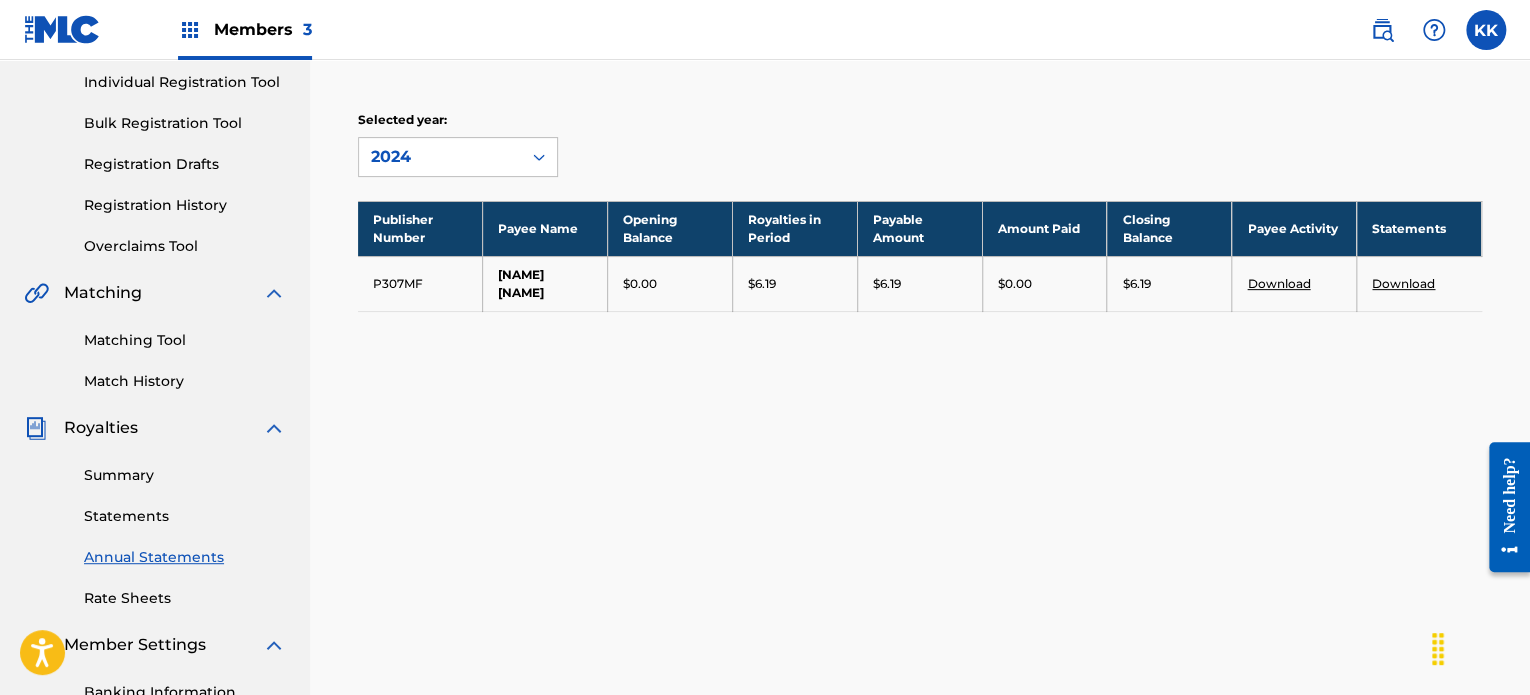 scroll, scrollTop: 400, scrollLeft: 0, axis: vertical 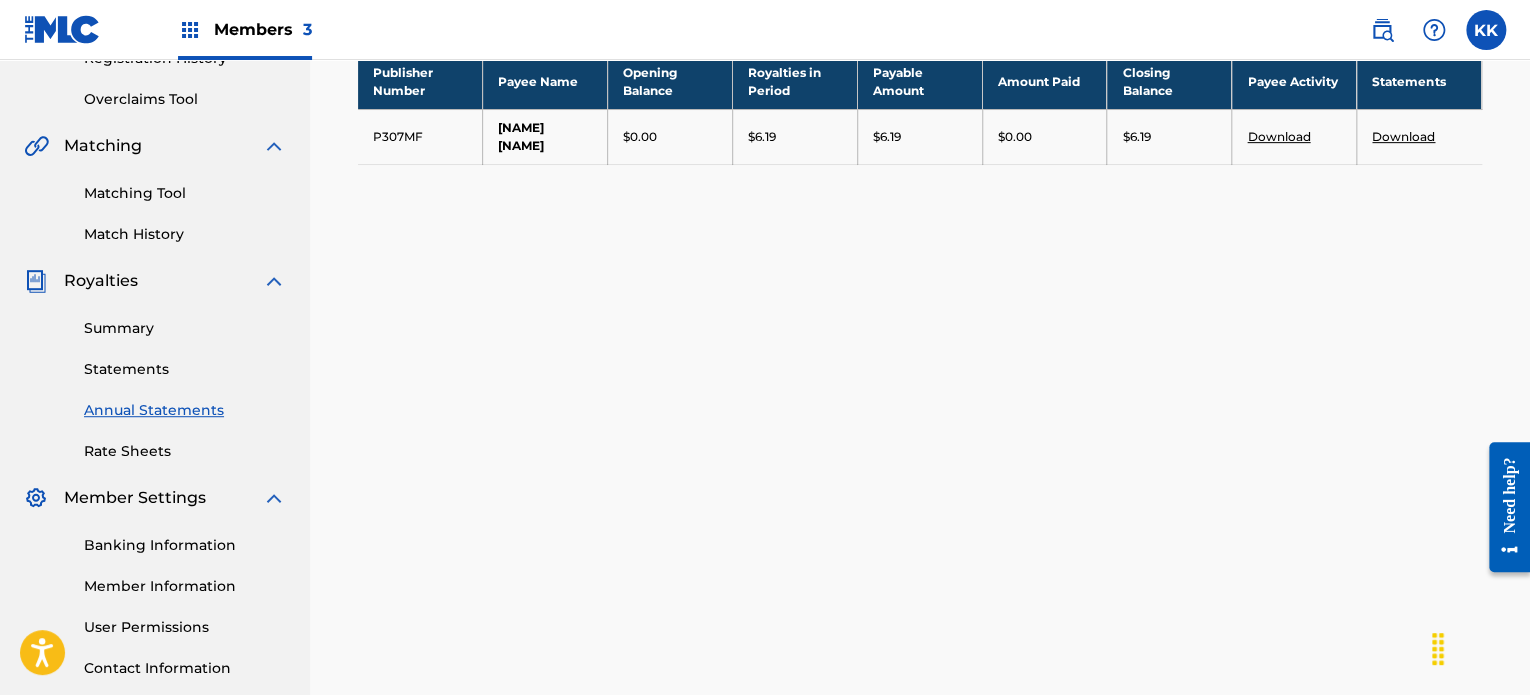 click on "Statements" at bounding box center [185, 369] 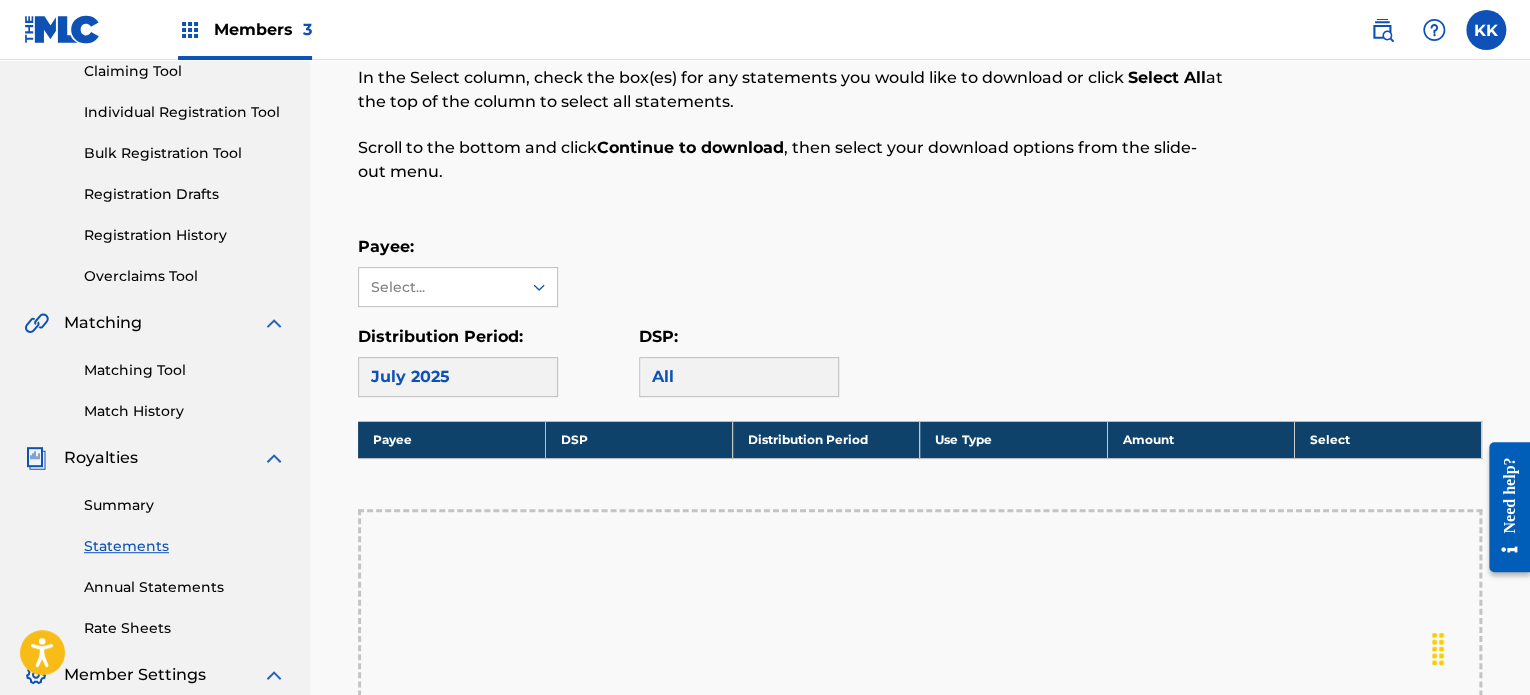 scroll, scrollTop: 300, scrollLeft: 0, axis: vertical 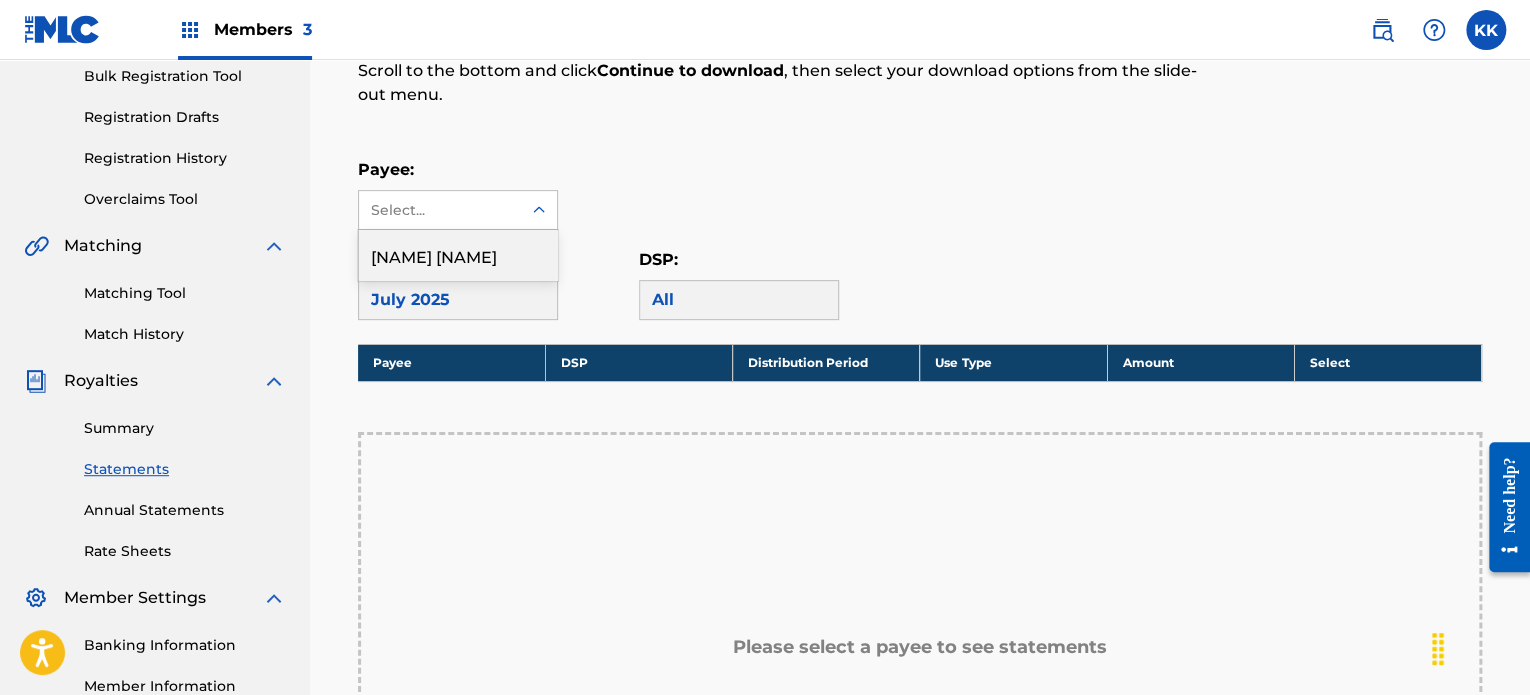 drag, startPoint x: 512, startPoint y: 214, endPoint x: 508, endPoint y: 228, distance: 14.56022 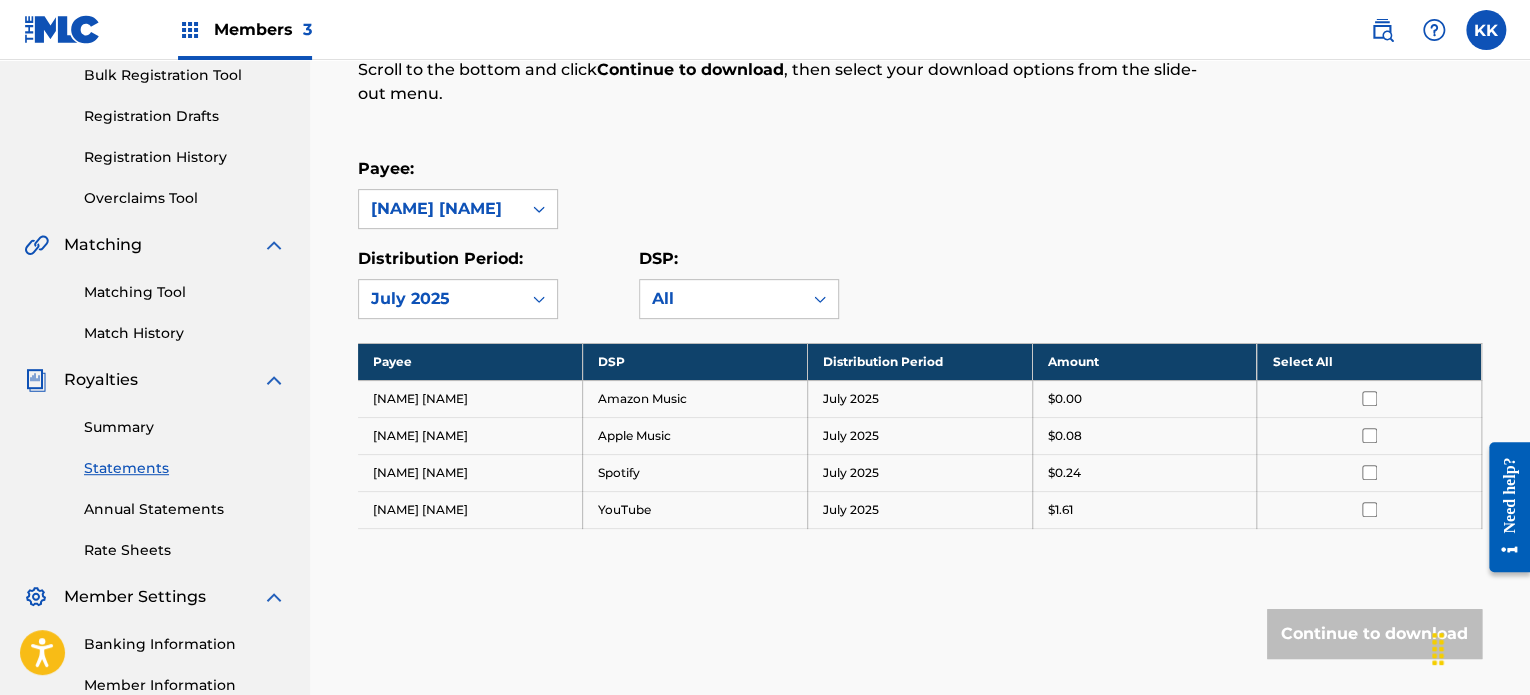 scroll, scrollTop: 300, scrollLeft: 0, axis: vertical 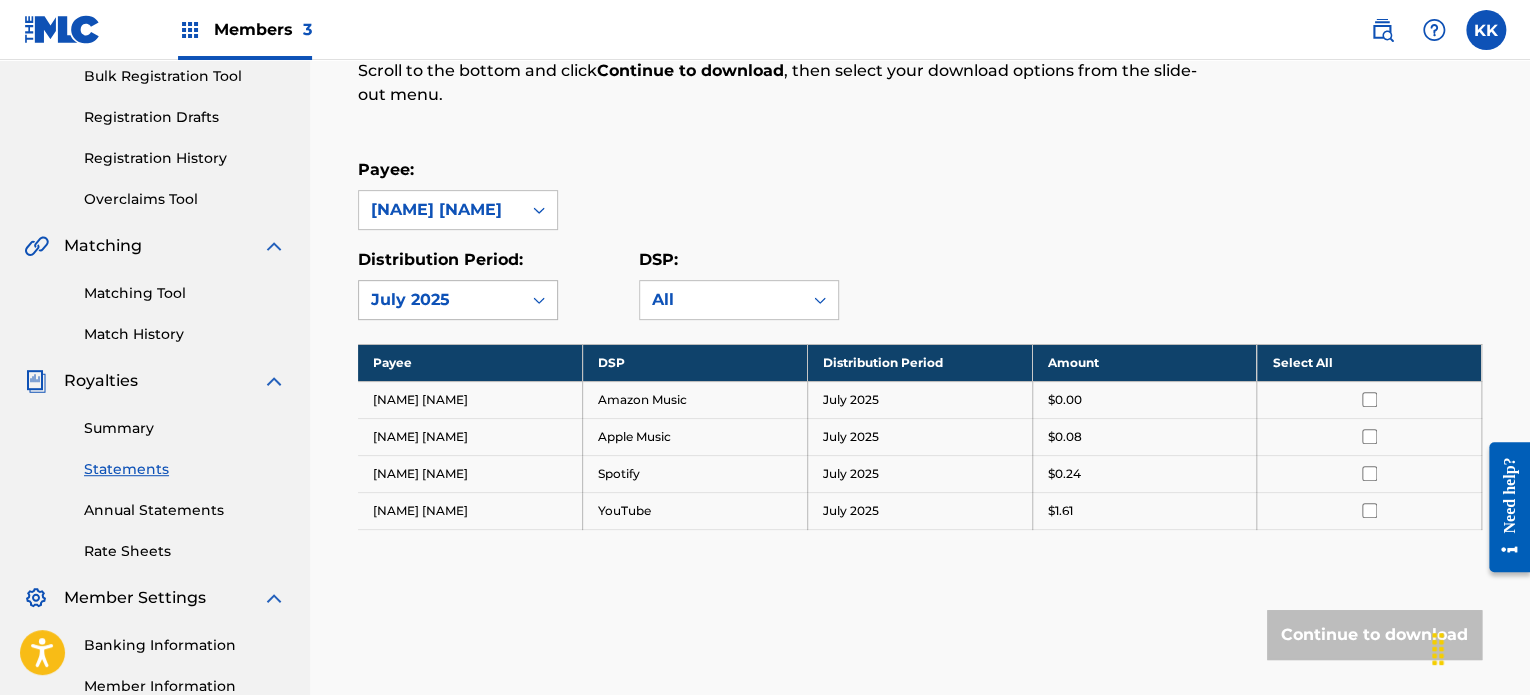 click 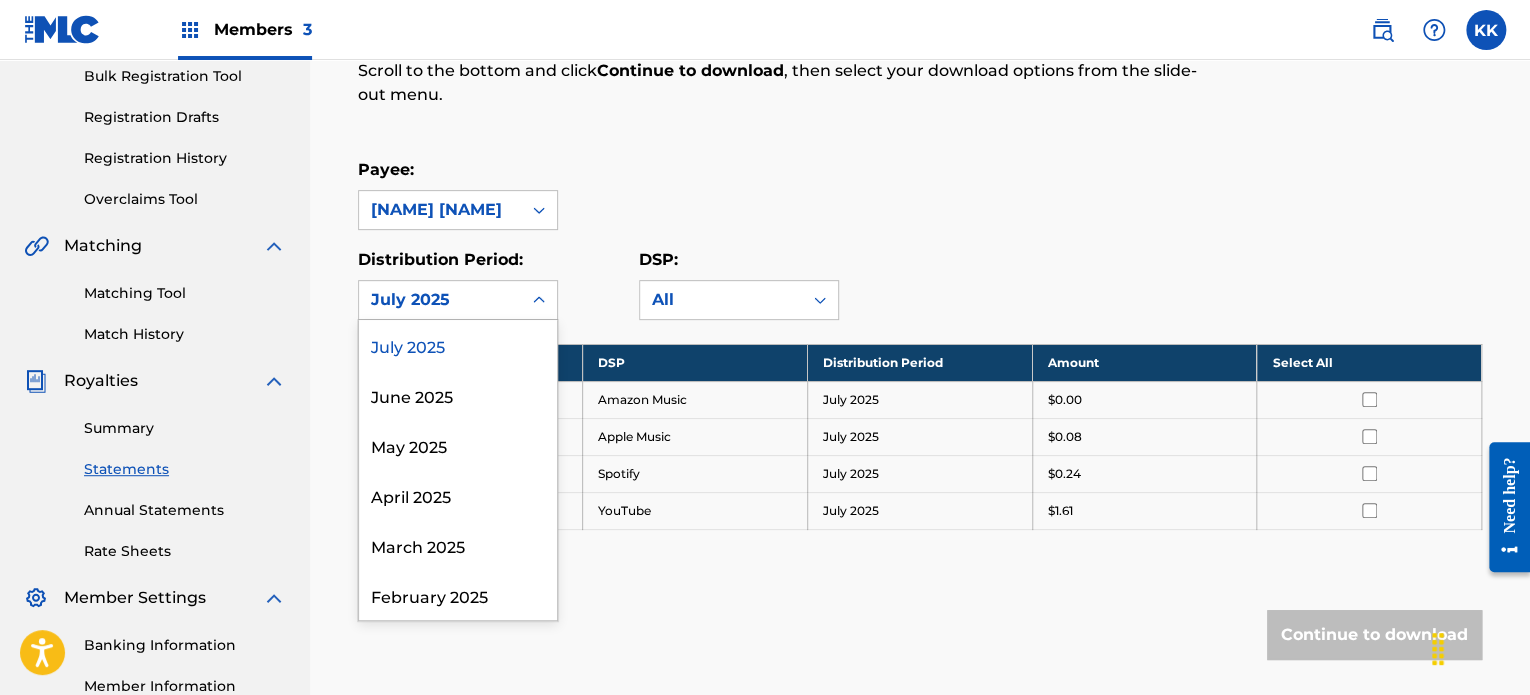 click on "Payee: [NAME] [NAME]" at bounding box center [920, 194] 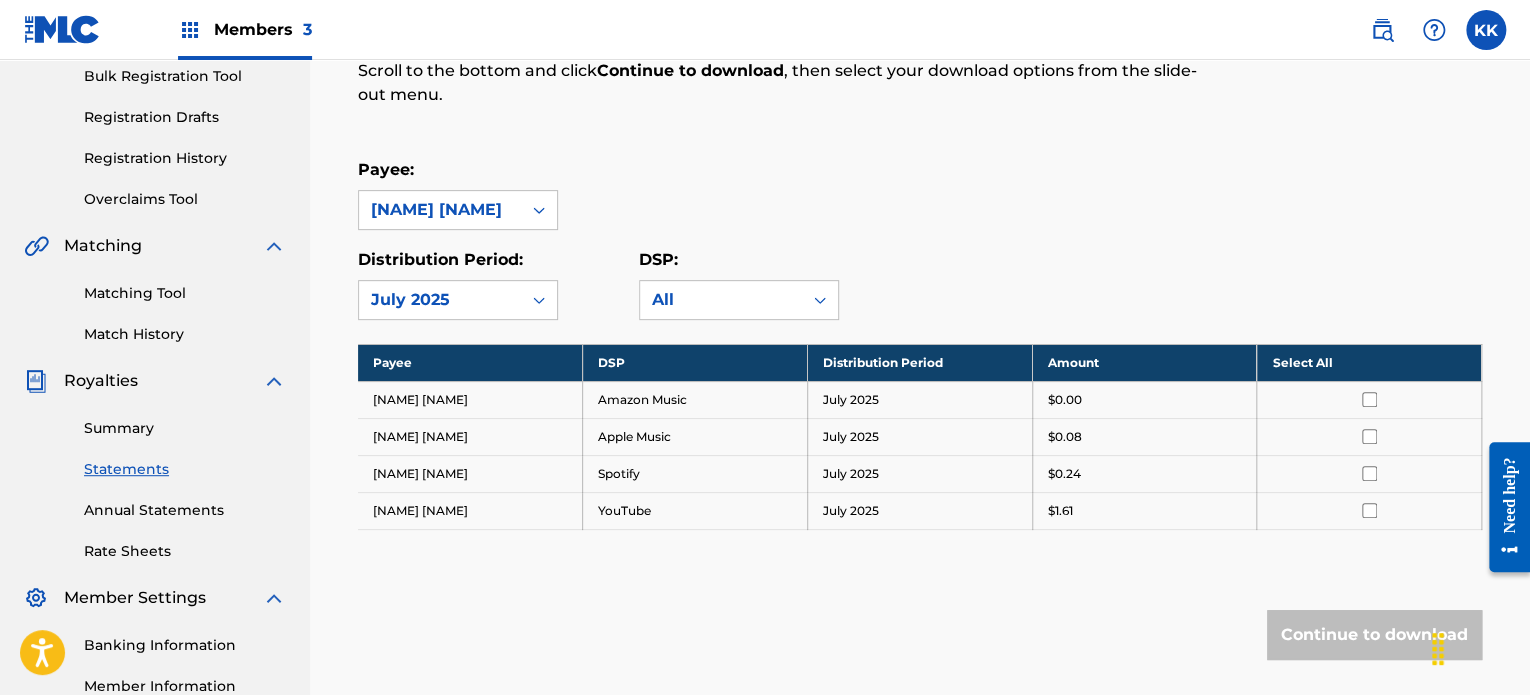 click on "Summary" at bounding box center [185, 428] 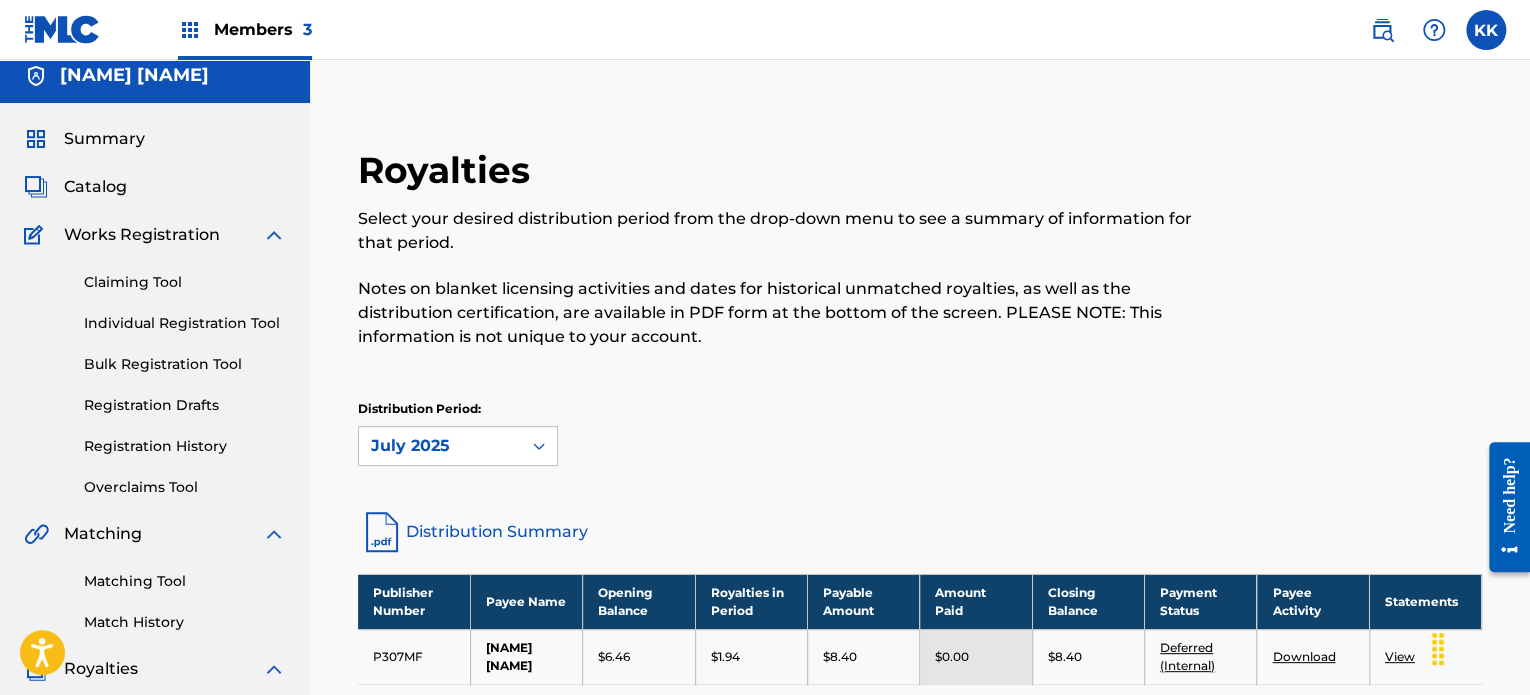 scroll, scrollTop: 0, scrollLeft: 0, axis: both 